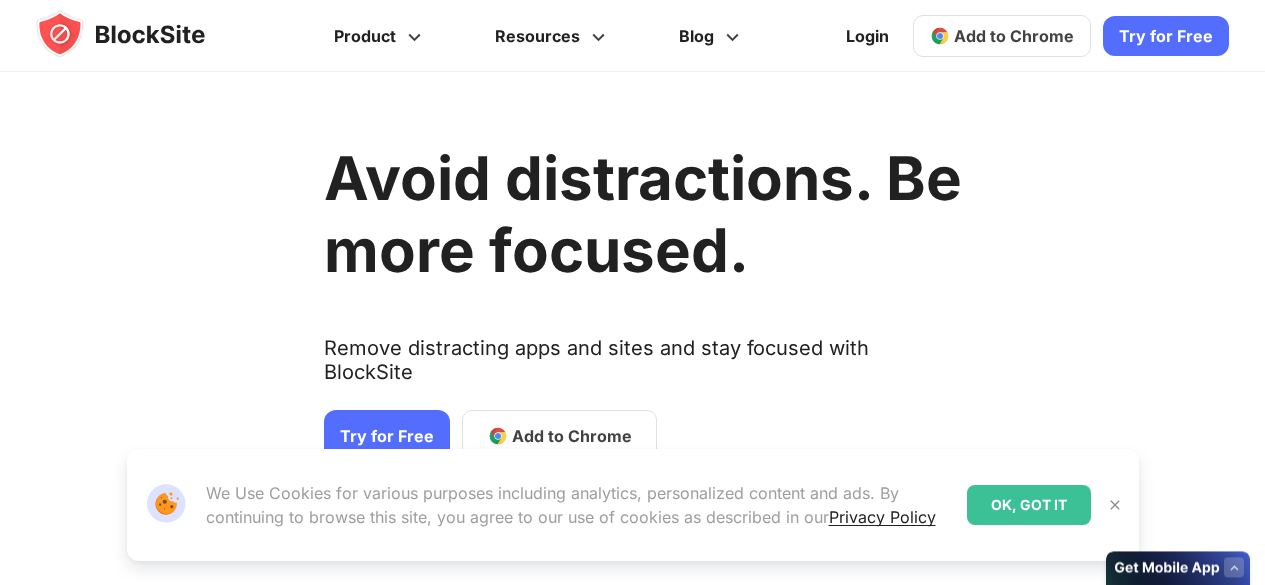 scroll, scrollTop: 0, scrollLeft: 0, axis: both 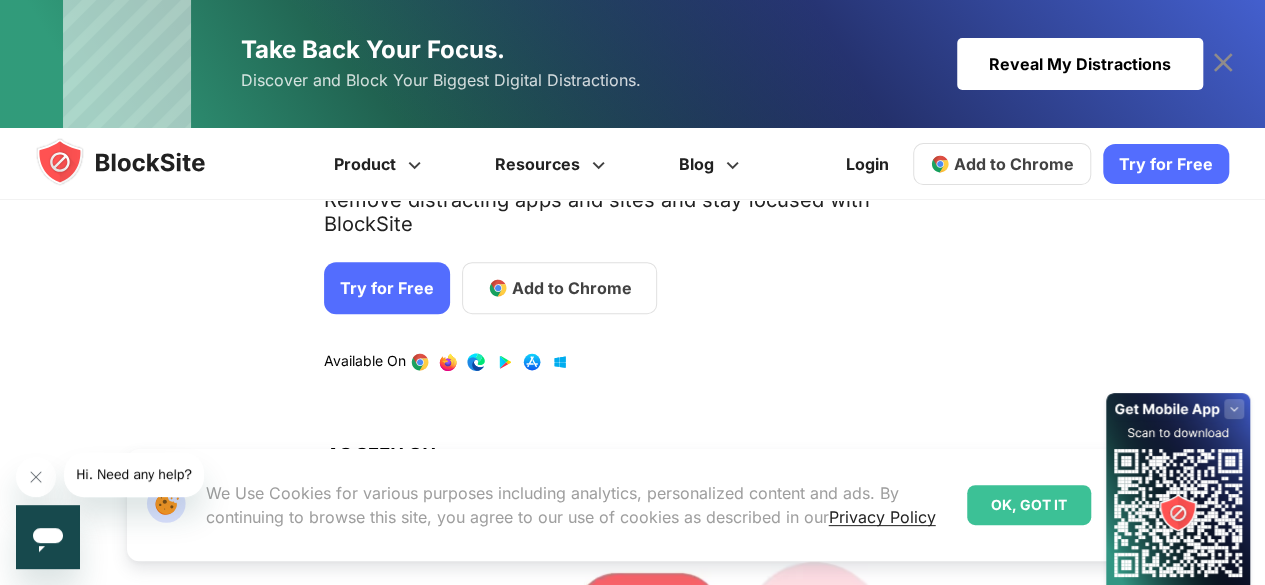 click on "Try for Free" at bounding box center (387, 288) 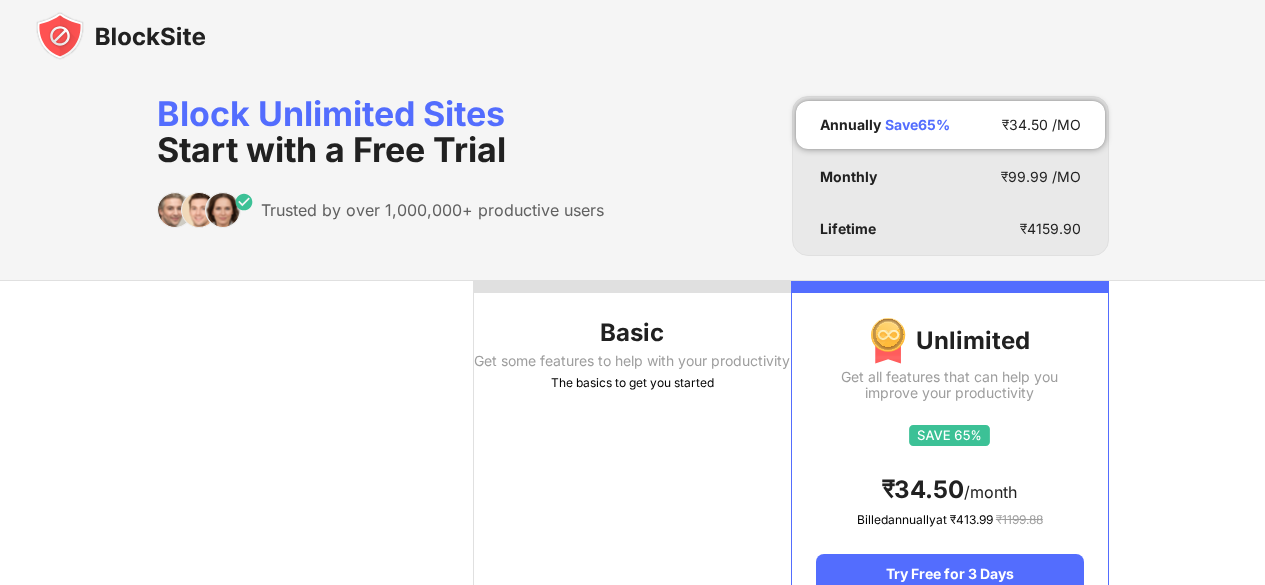 scroll, scrollTop: 0, scrollLeft: 0, axis: both 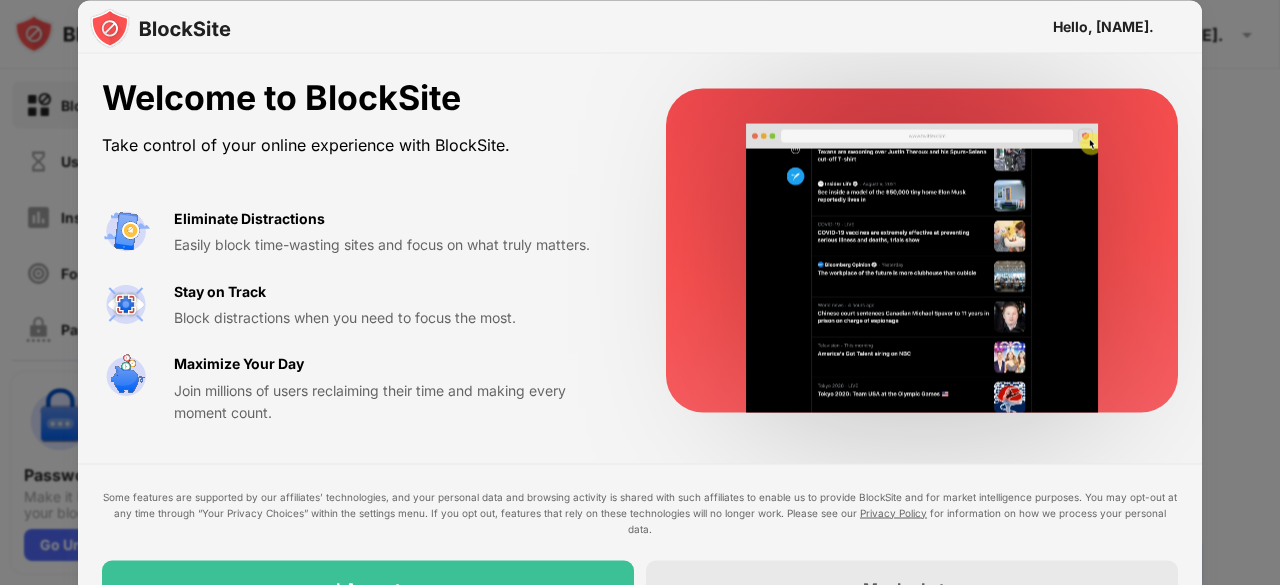 click on "Hello, Disharee." at bounding box center (1103, 26) 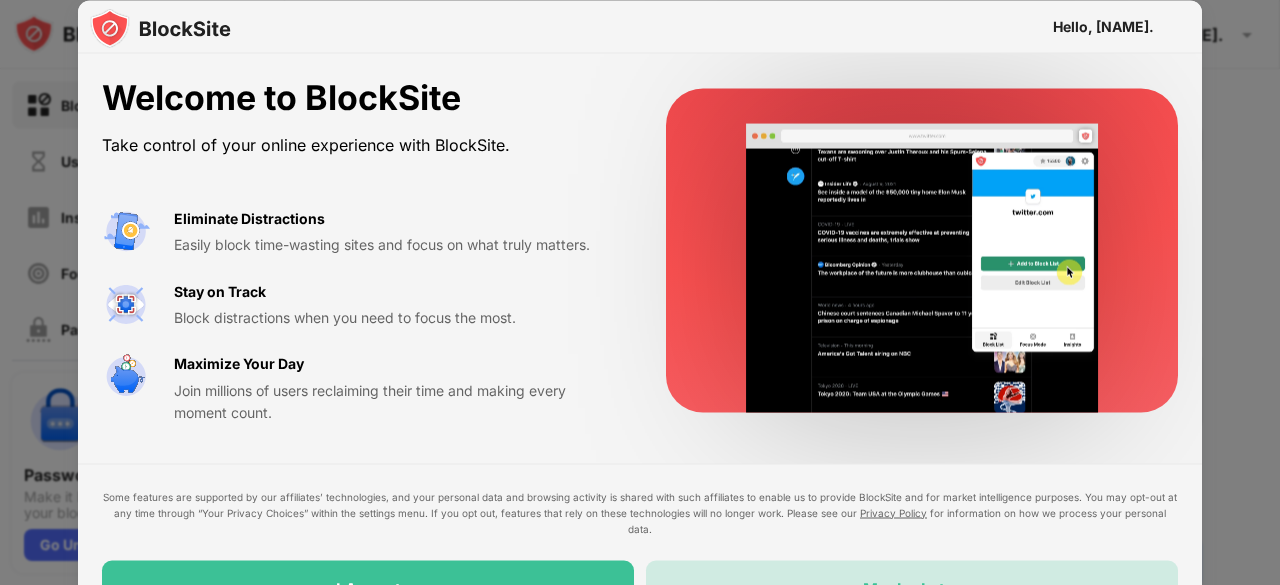 click on "Maybe Later" at bounding box center [912, 588] 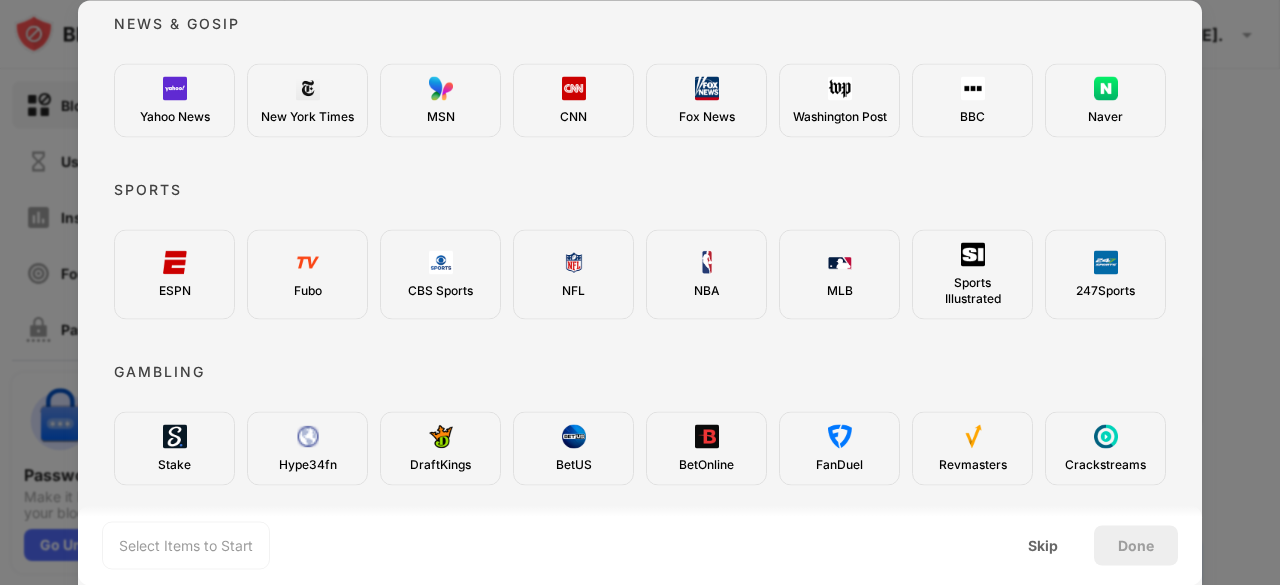 scroll, scrollTop: 600, scrollLeft: 0, axis: vertical 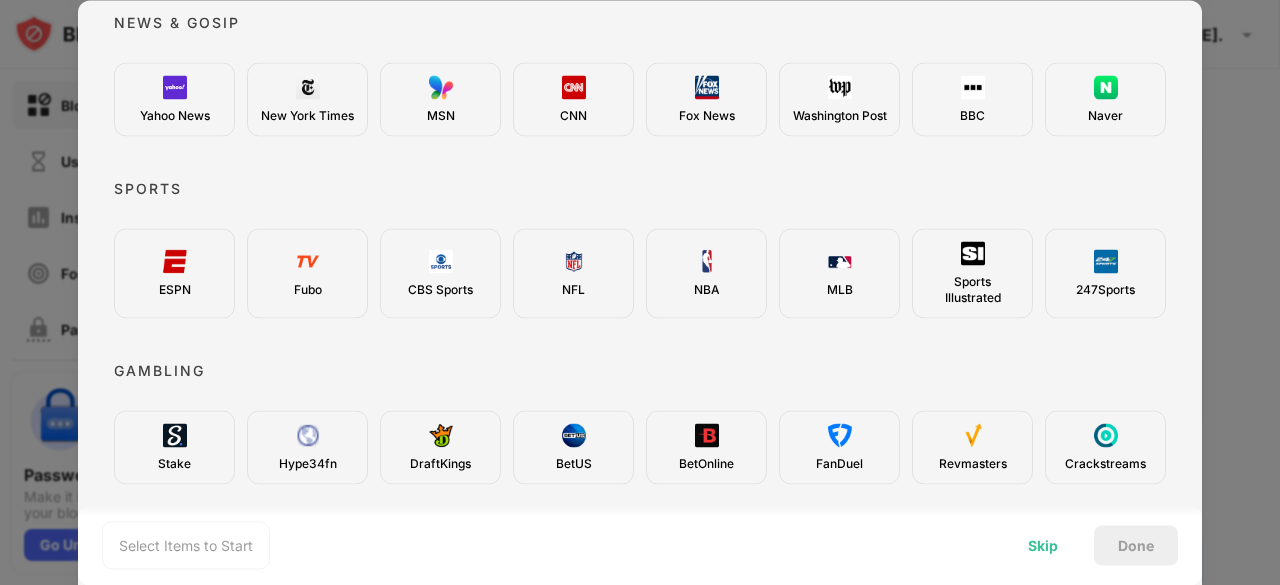 click on "Skip" at bounding box center (1043, 545) 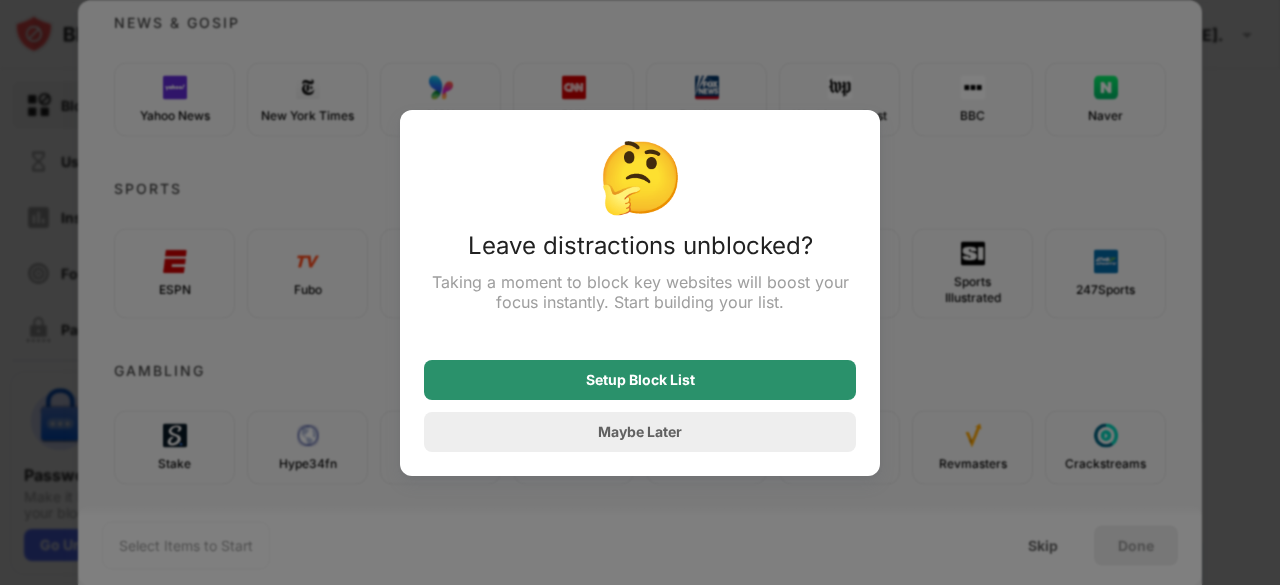 click on "Setup Block List" at bounding box center [640, 380] 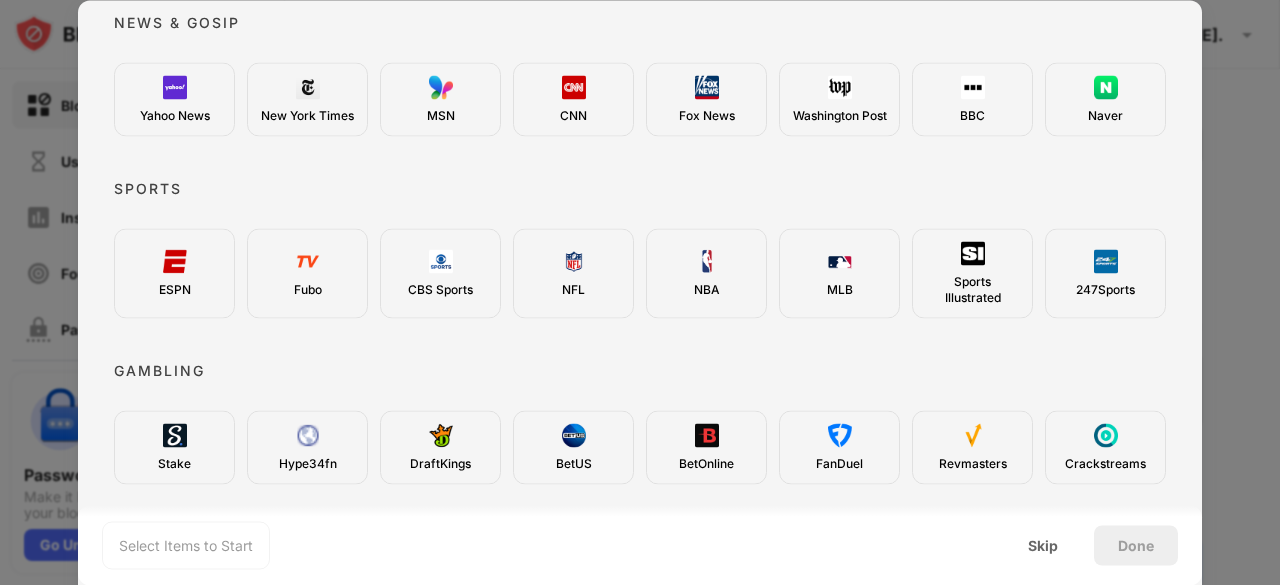 scroll, scrollTop: 733, scrollLeft: 0, axis: vertical 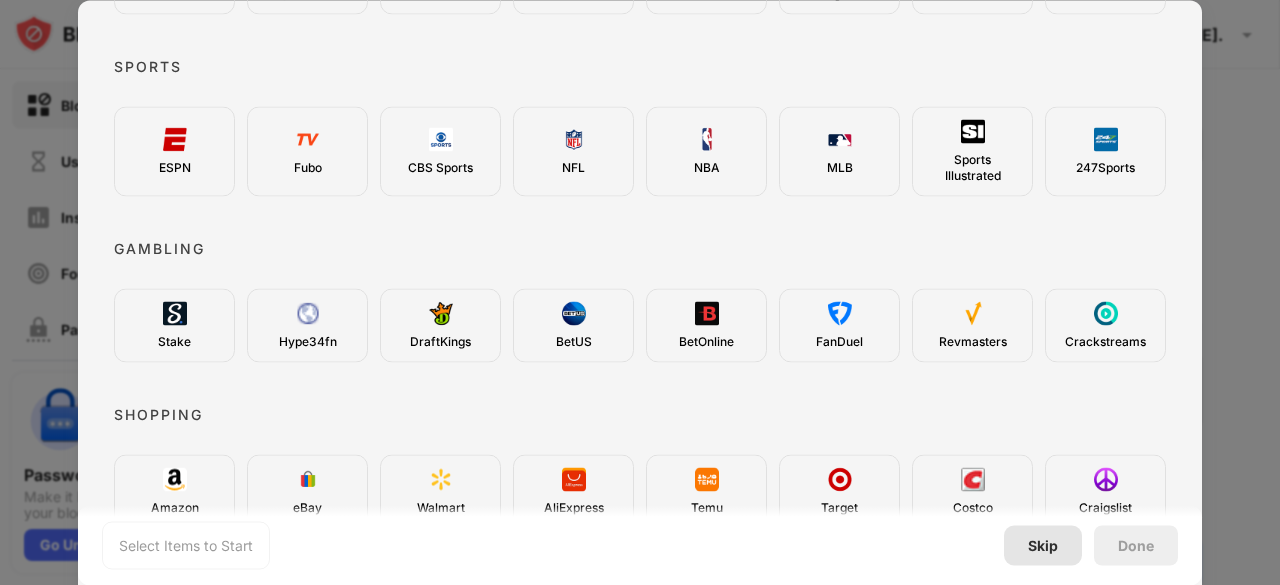 click on "Skip" at bounding box center (1043, 545) 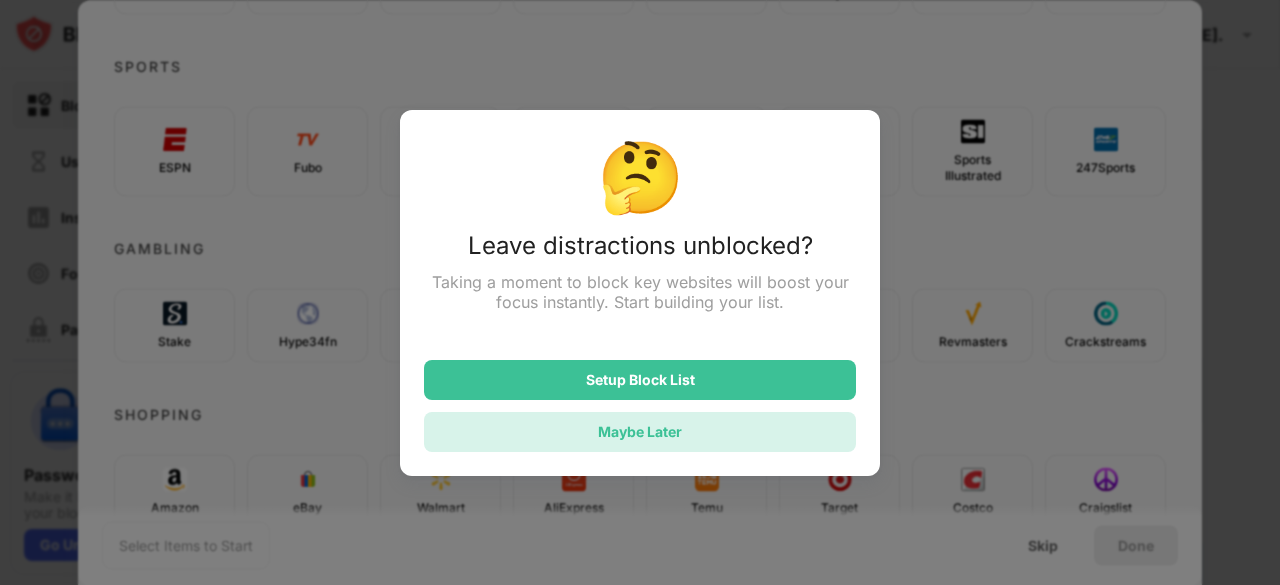 click on "Maybe Later" at bounding box center (640, 432) 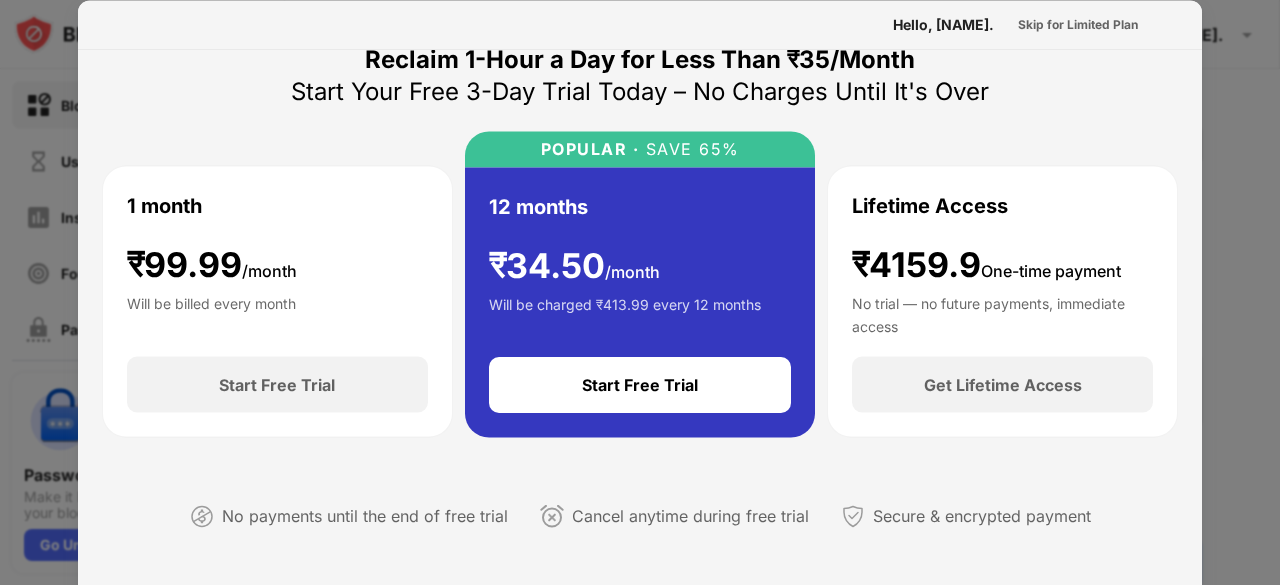 scroll, scrollTop: 34, scrollLeft: 0, axis: vertical 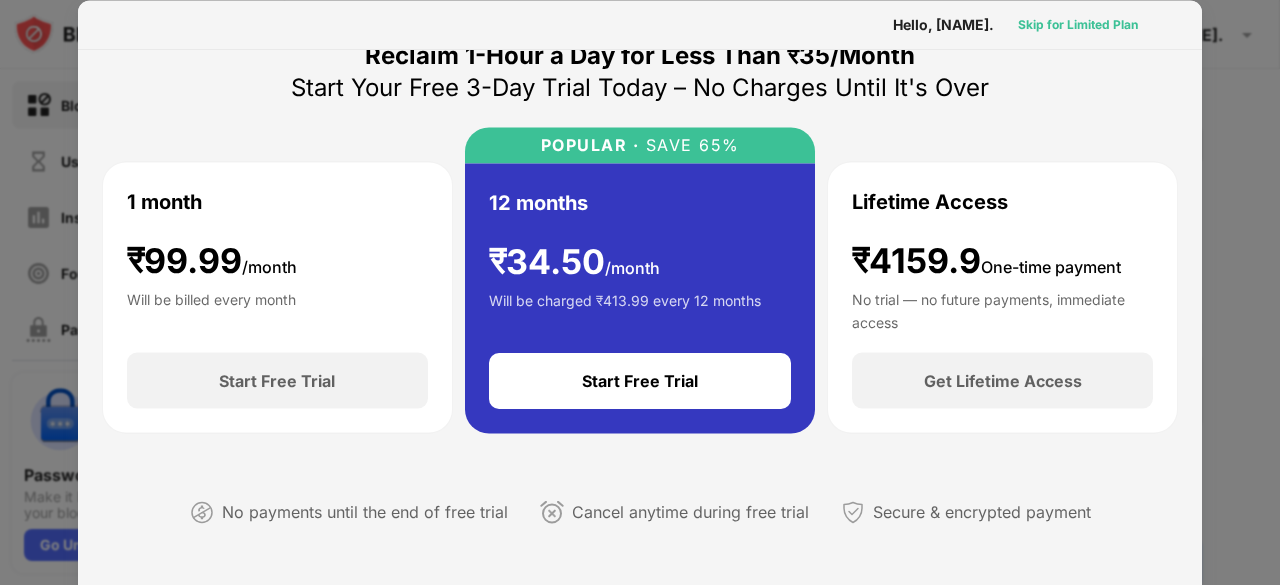 click on "Skip for Limited Plan" at bounding box center (1078, 24) 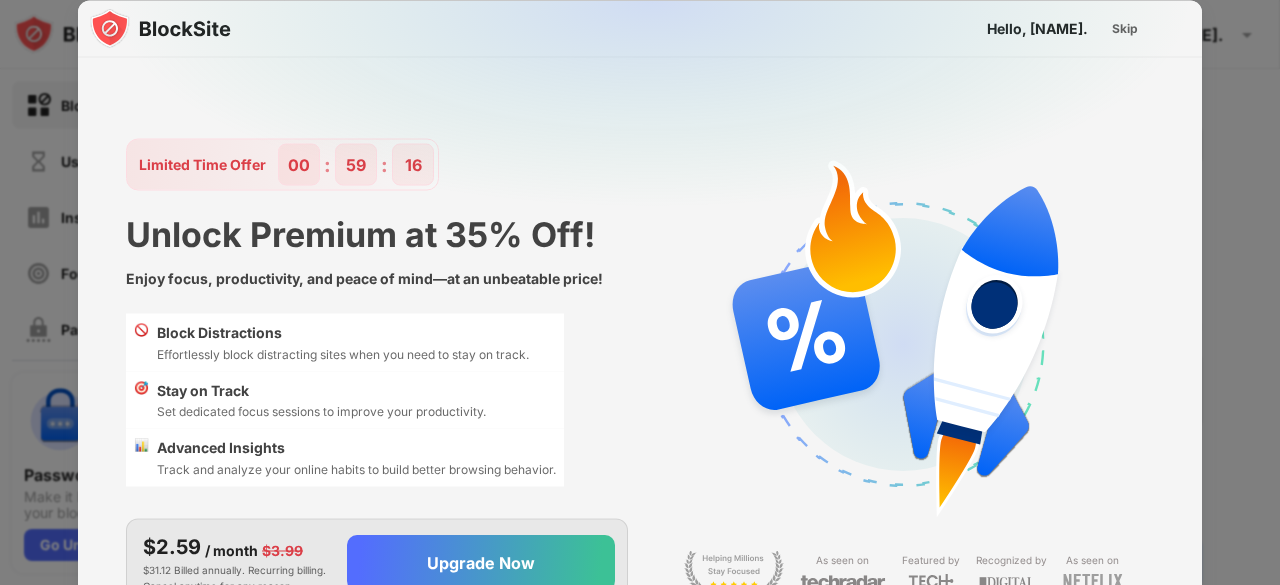 scroll, scrollTop: 0, scrollLeft: 0, axis: both 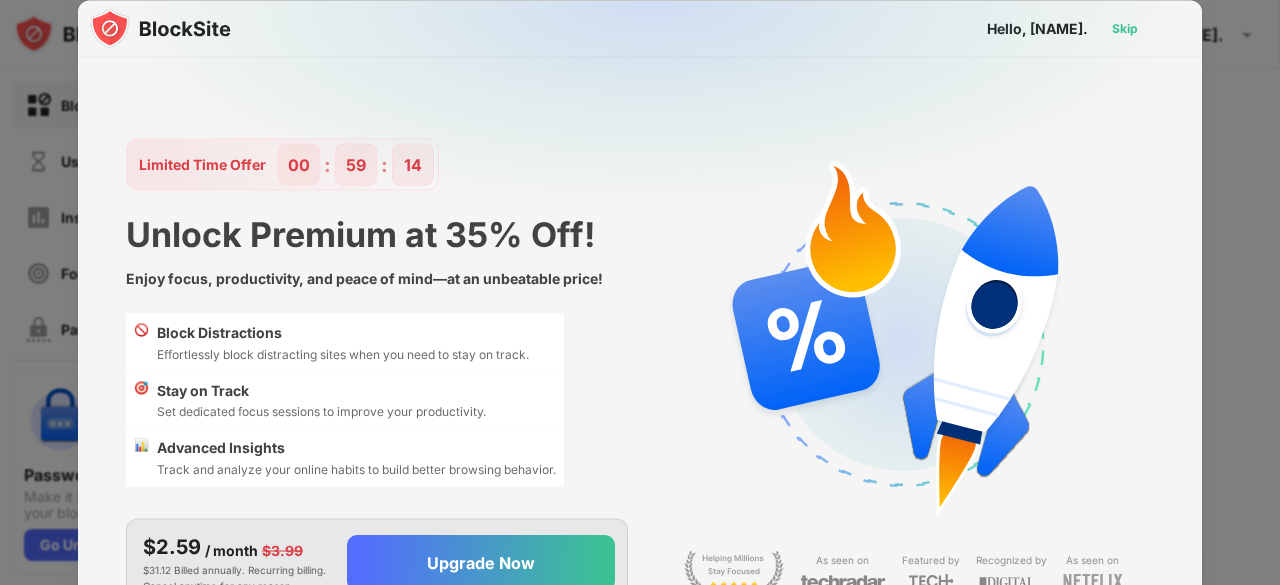 click on "Skip" at bounding box center (1125, 28) 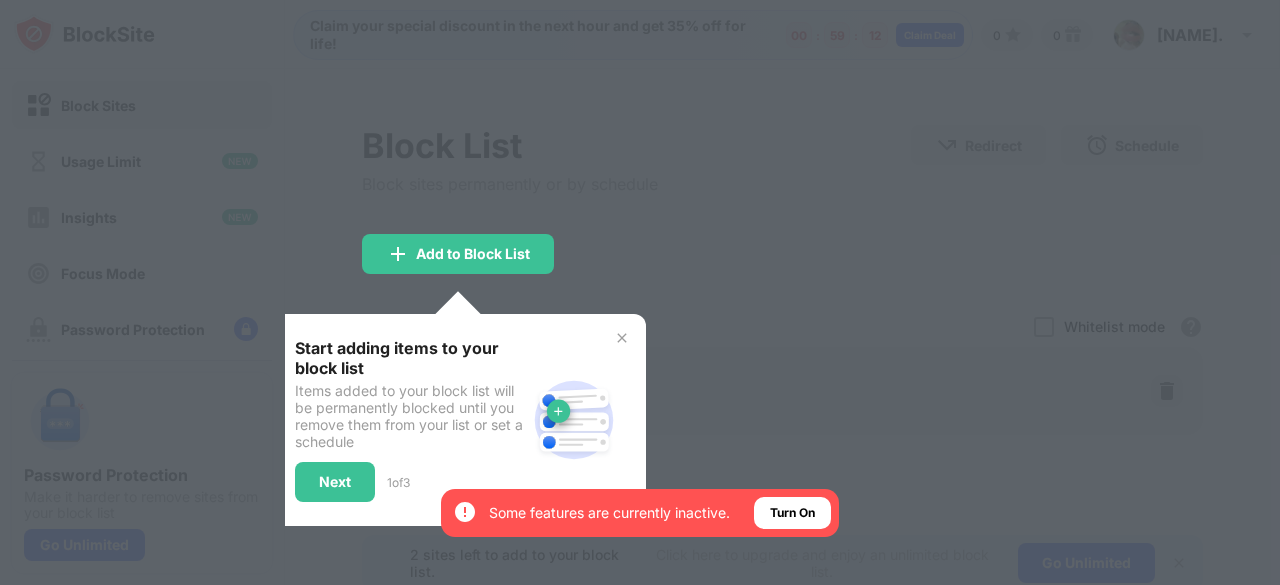 click at bounding box center [622, 338] 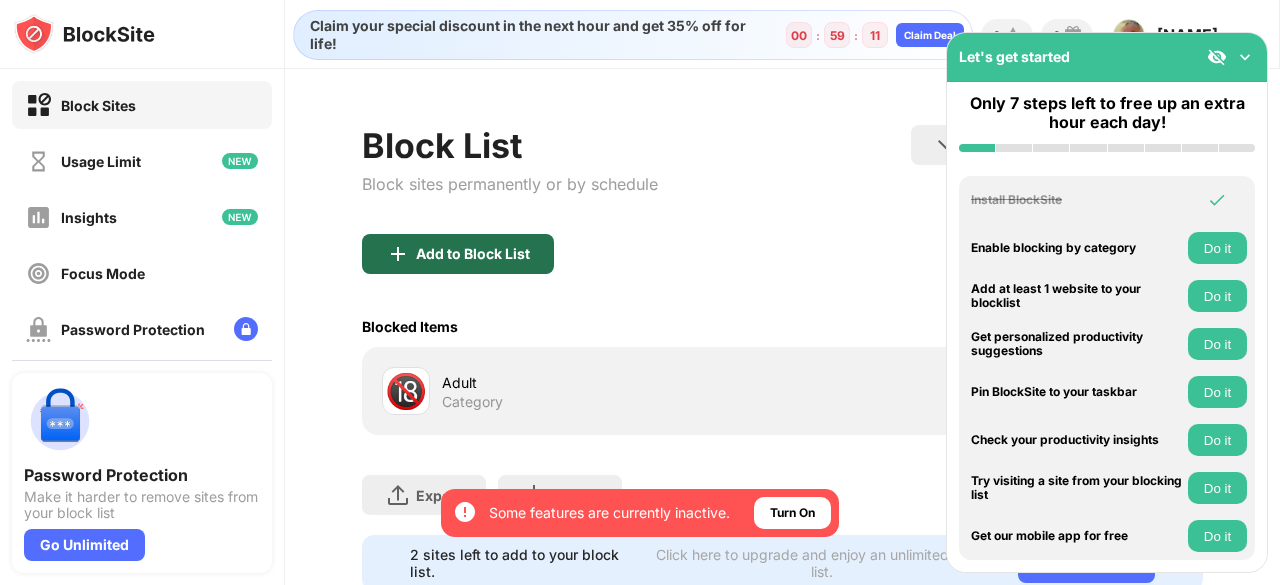 click on "Add to Block List" at bounding box center (458, 254) 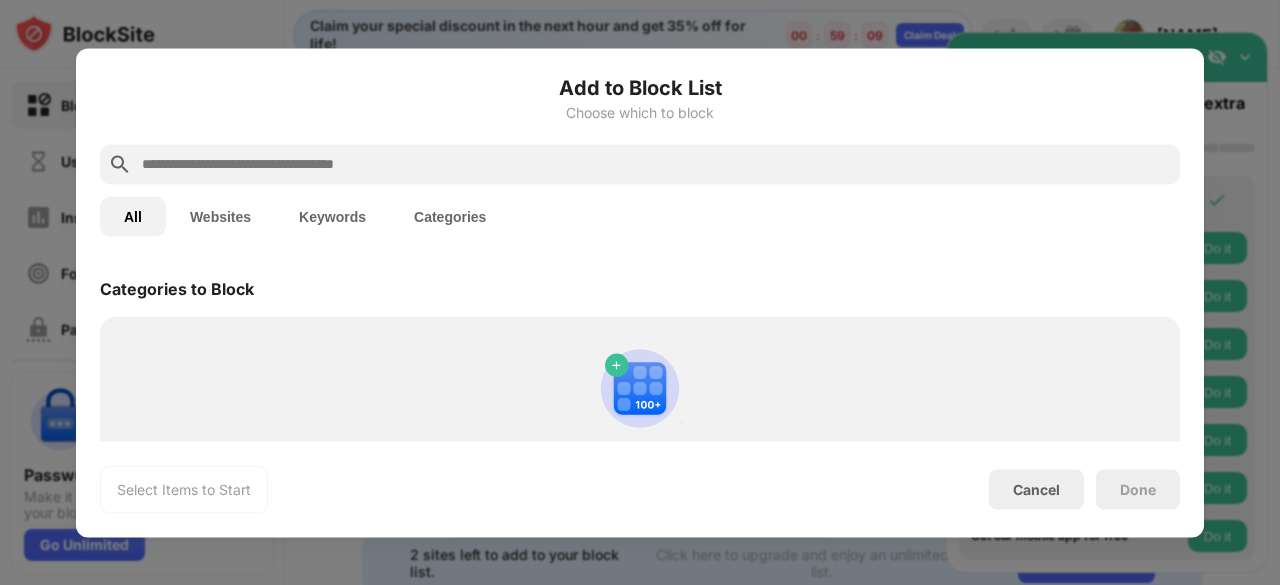 click at bounding box center (656, 164) 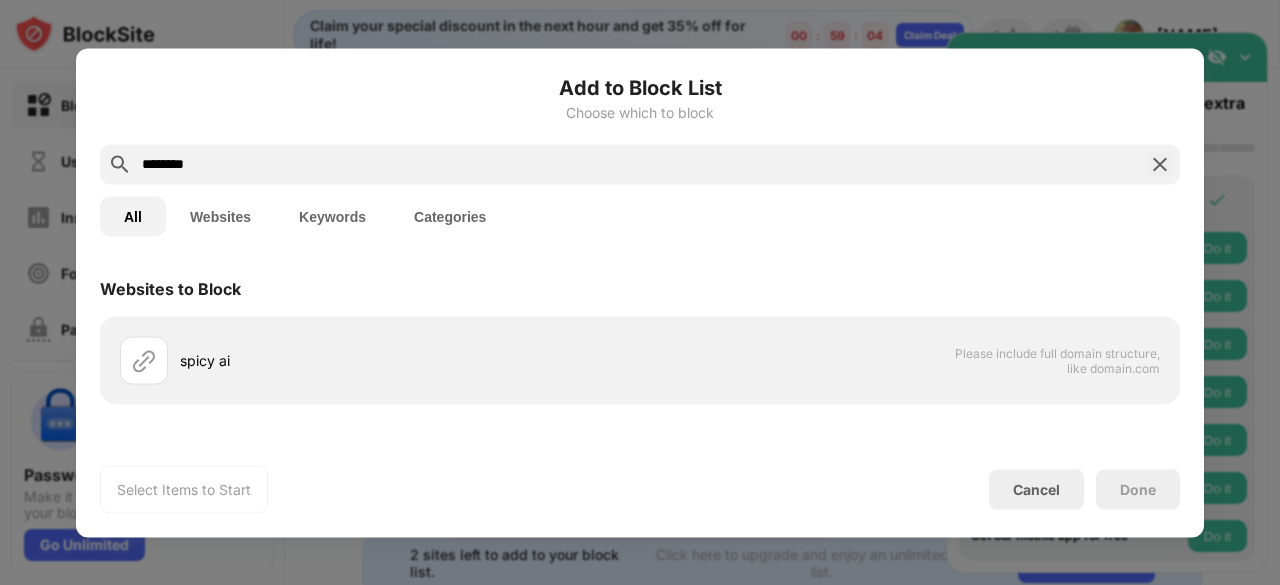 click on "Websites" at bounding box center (220, 216) 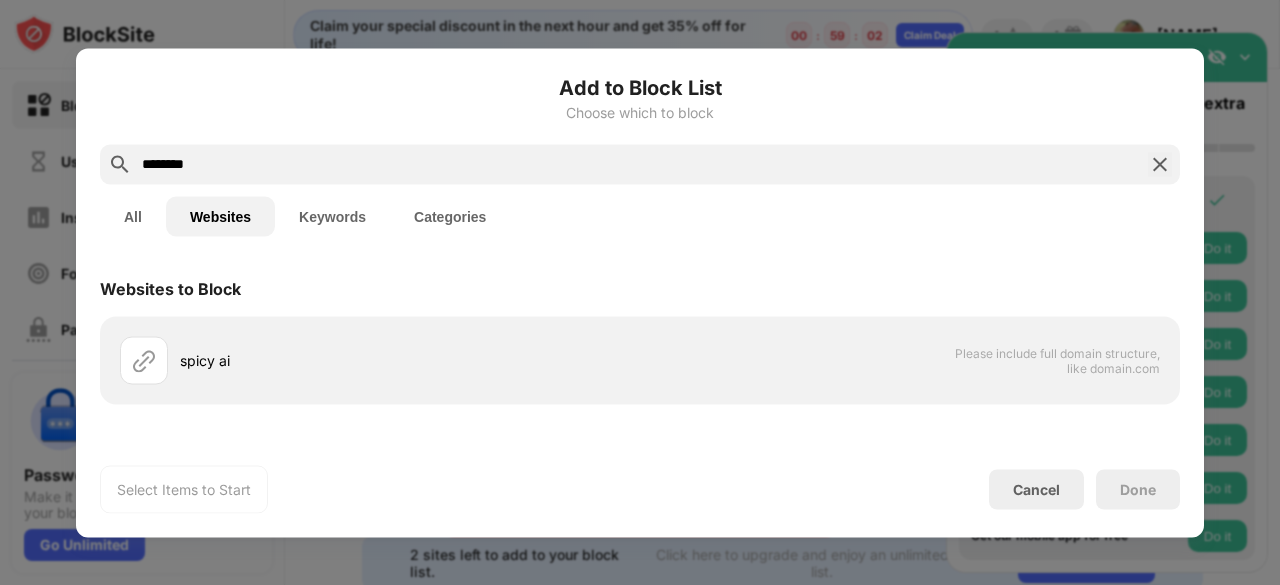 click on "All" at bounding box center [133, 216] 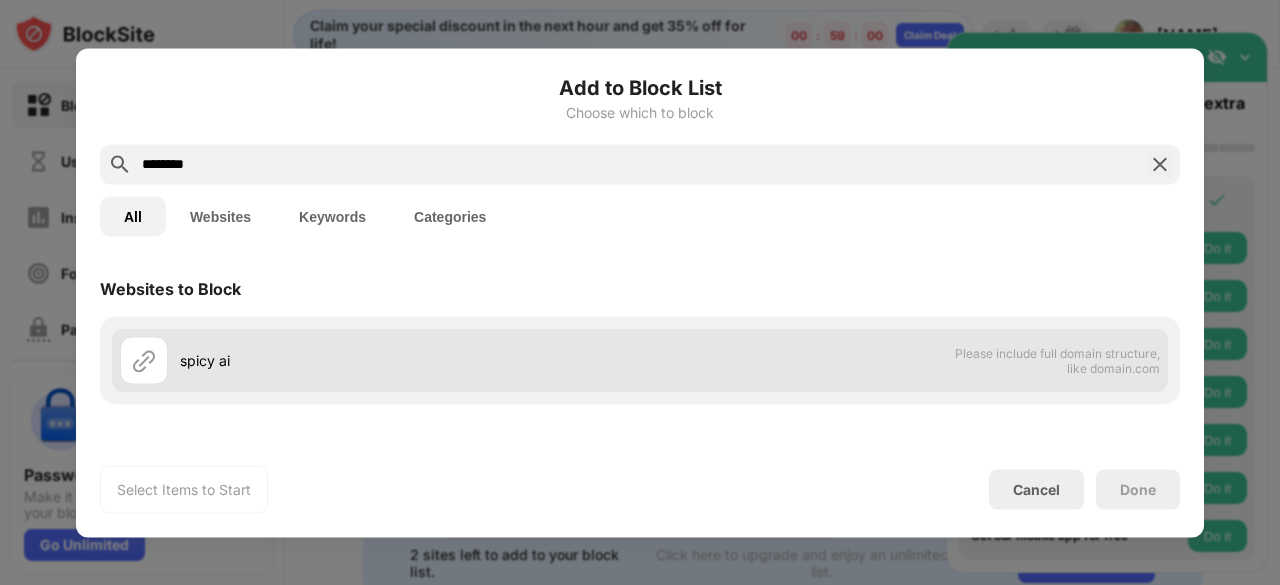 click on "spicy ai" at bounding box center [410, 360] 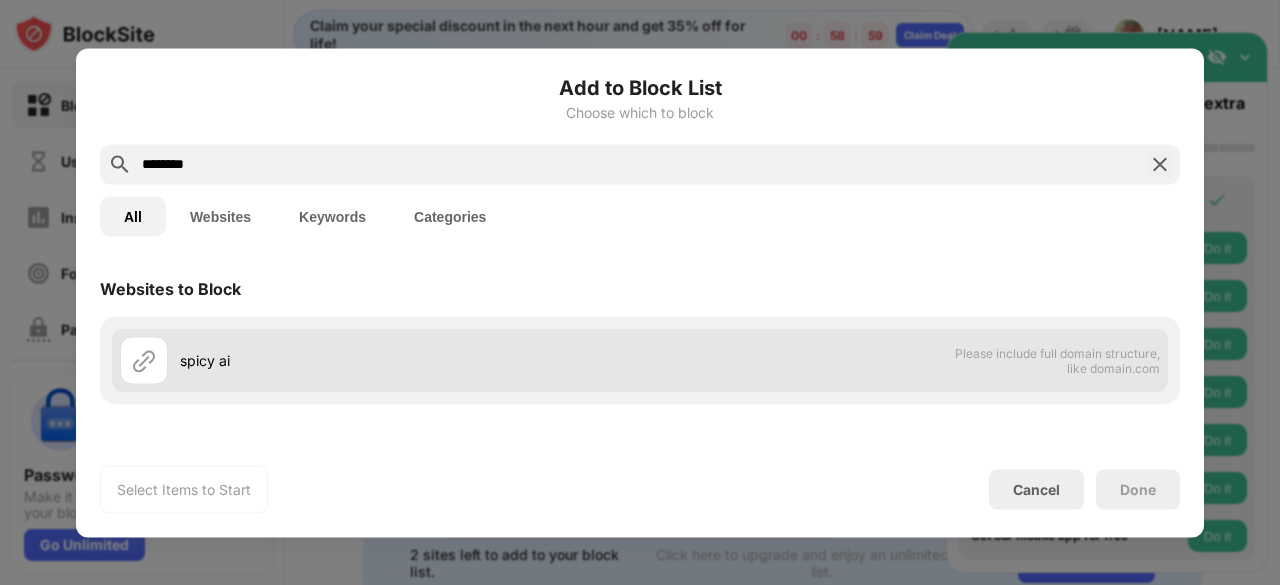 click on "spicy ai Please include full domain structure, like domain.com" at bounding box center (640, 360) 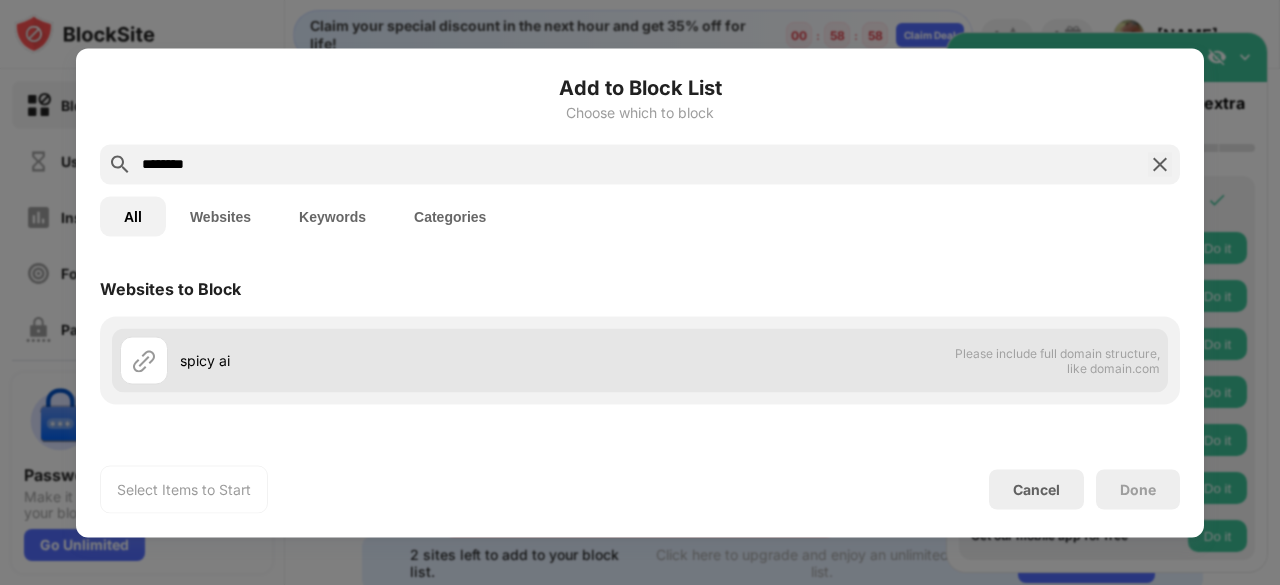 click on "spicy ai Please include full domain structure, like domain.com" at bounding box center [640, 360] 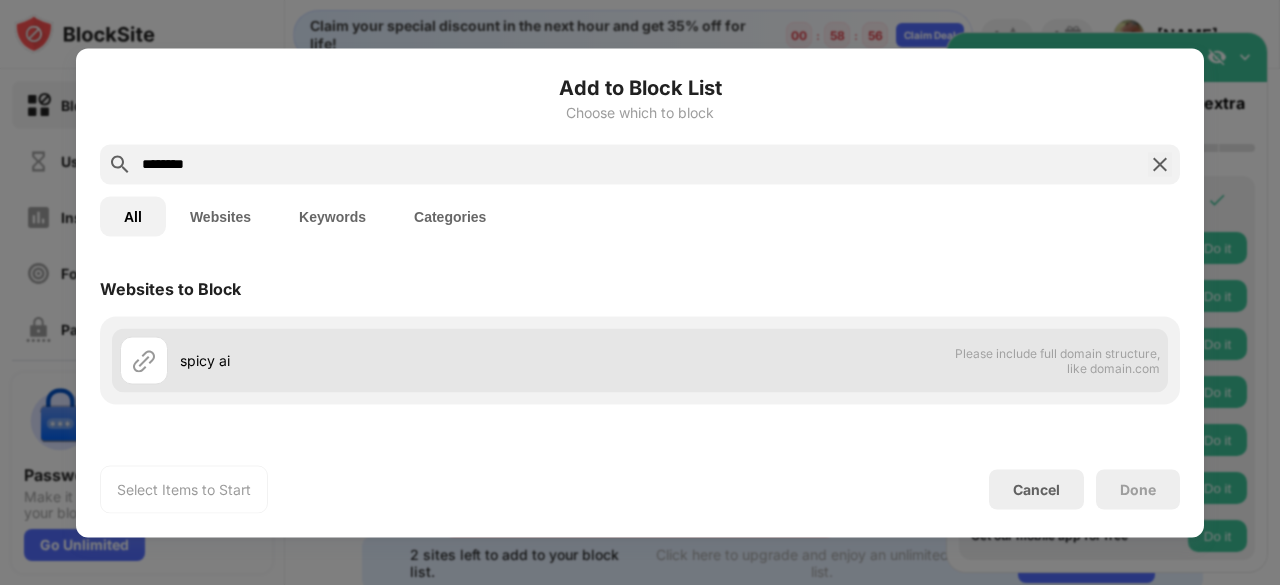 click on "spicy ai" at bounding box center (410, 360) 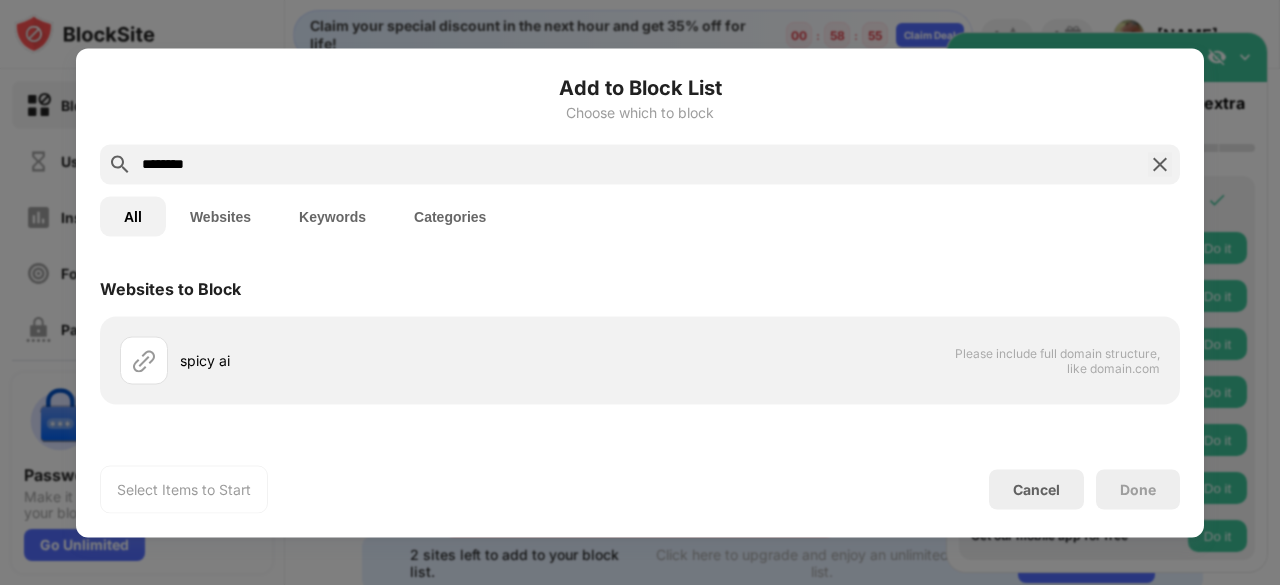 click on "********" at bounding box center [640, 164] 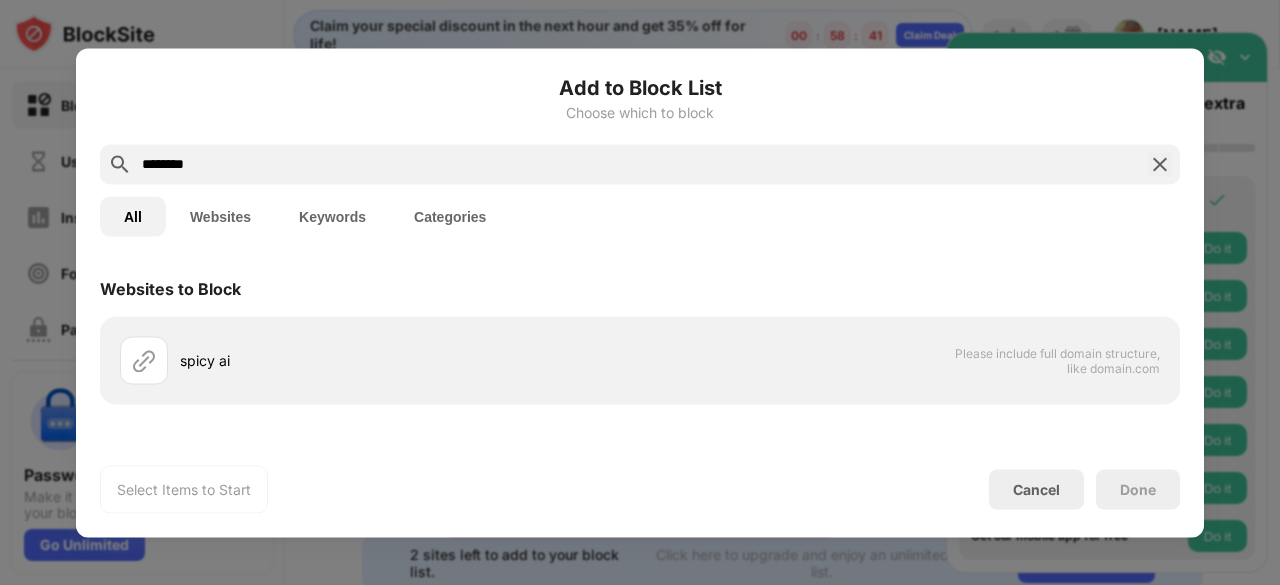 drag, startPoint x: 229, startPoint y: 147, endPoint x: 211, endPoint y: 164, distance: 24.758837 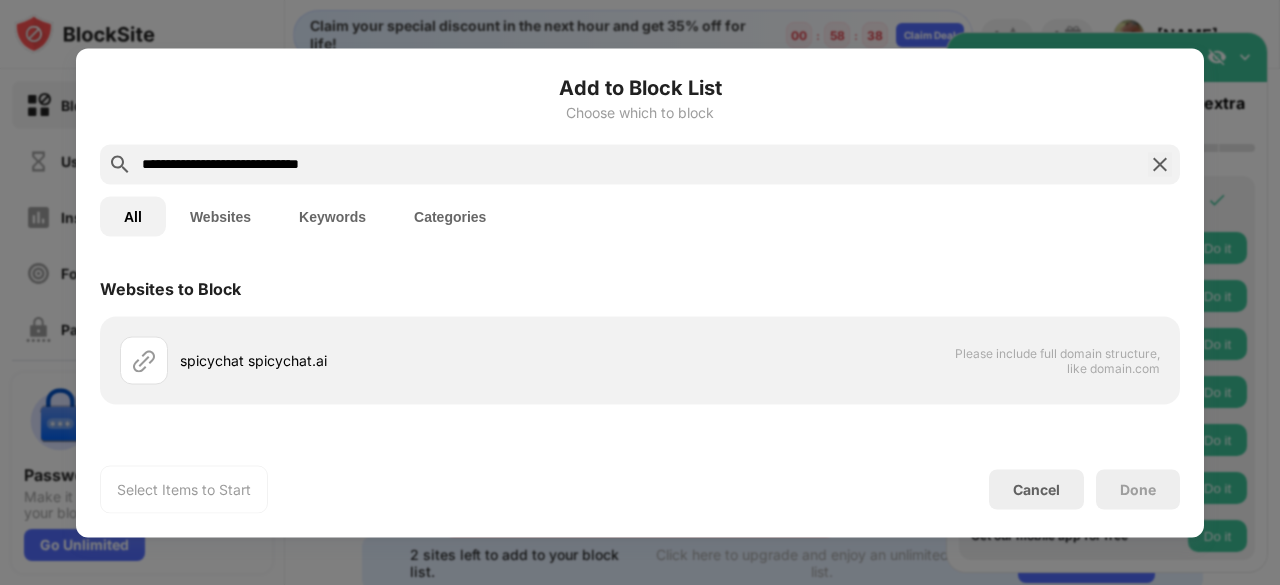 drag, startPoint x: 210, startPoint y: 164, endPoint x: 108, endPoint y: 165, distance: 102.0049 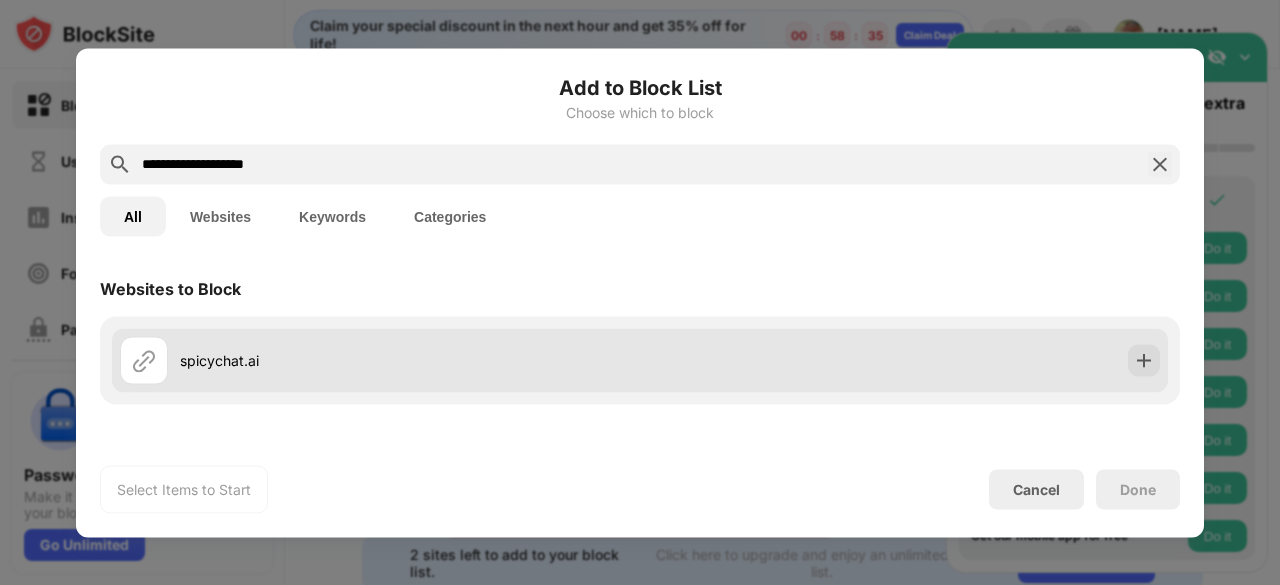 type on "**********" 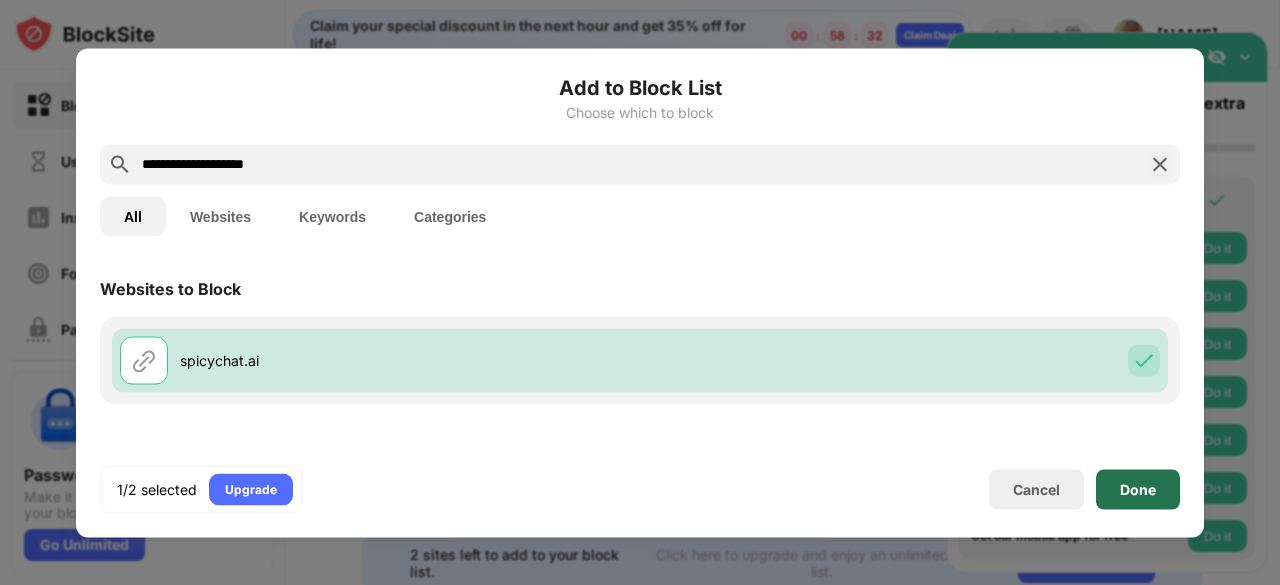 click on "Done" at bounding box center [1138, 489] 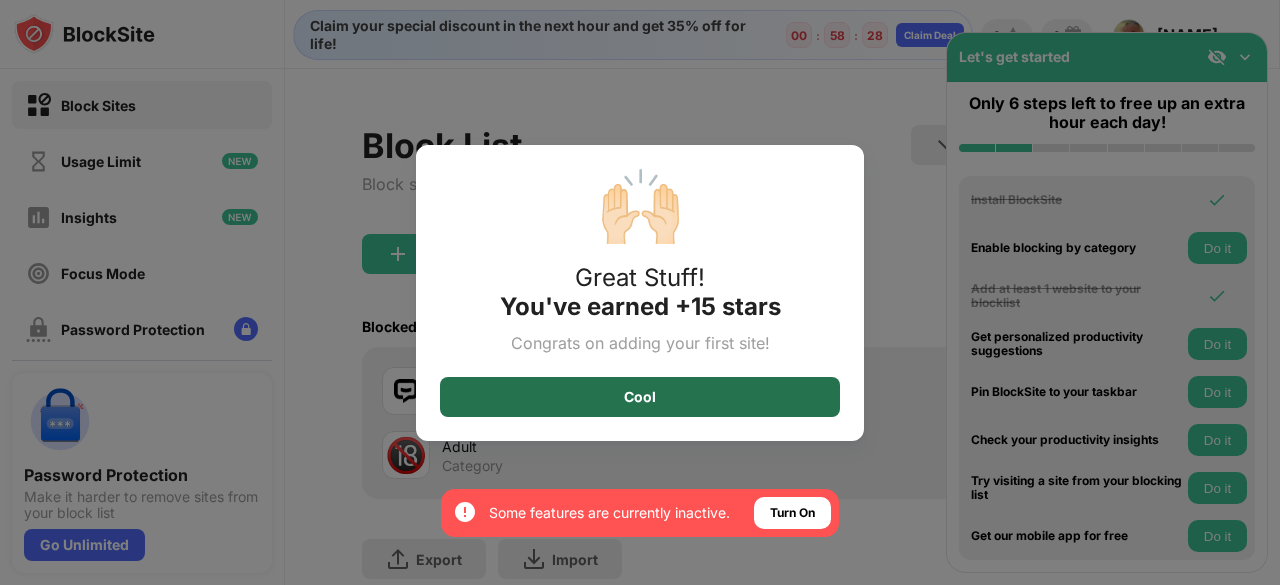 click on "Cool" at bounding box center (640, 397) 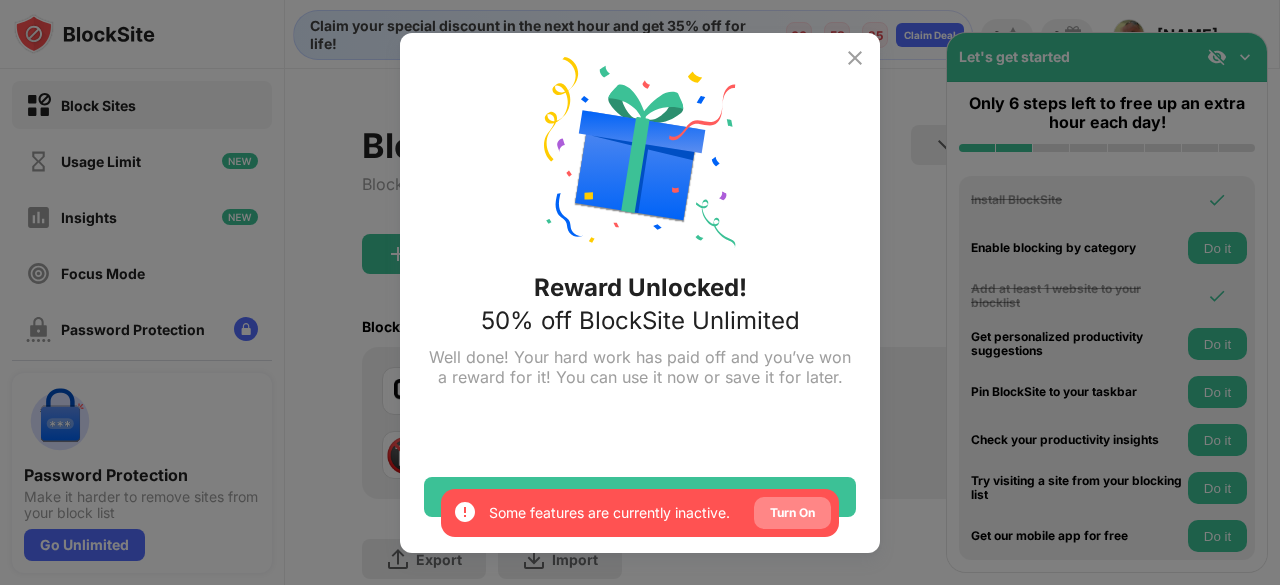 click on "Turn On" at bounding box center [792, 513] 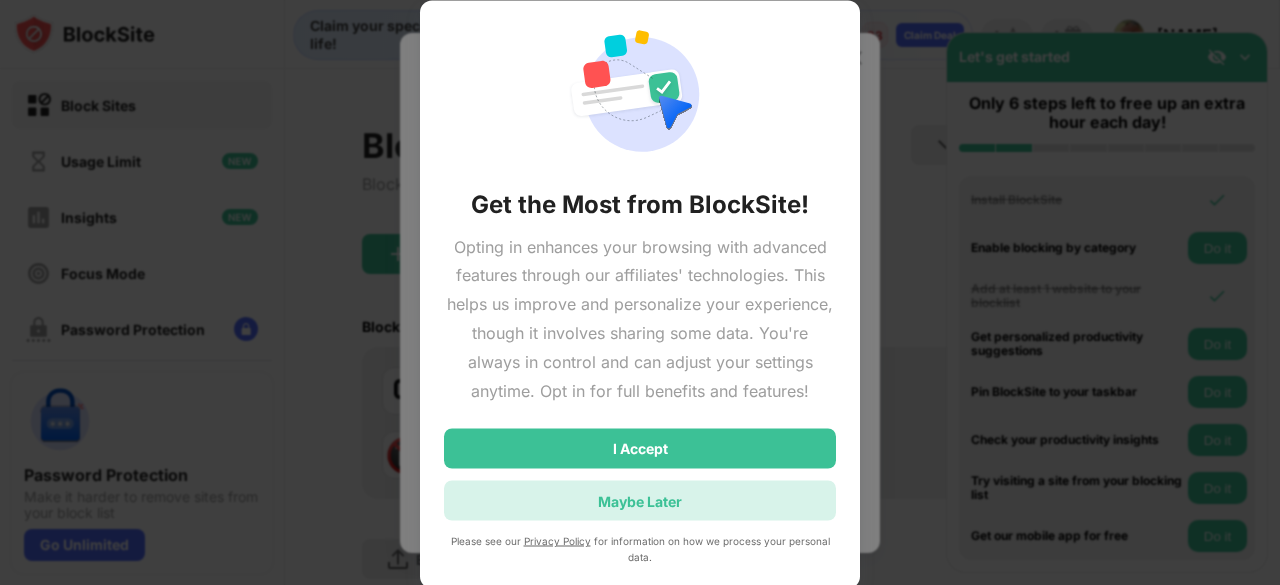 click on "Maybe Later" at bounding box center [640, 500] 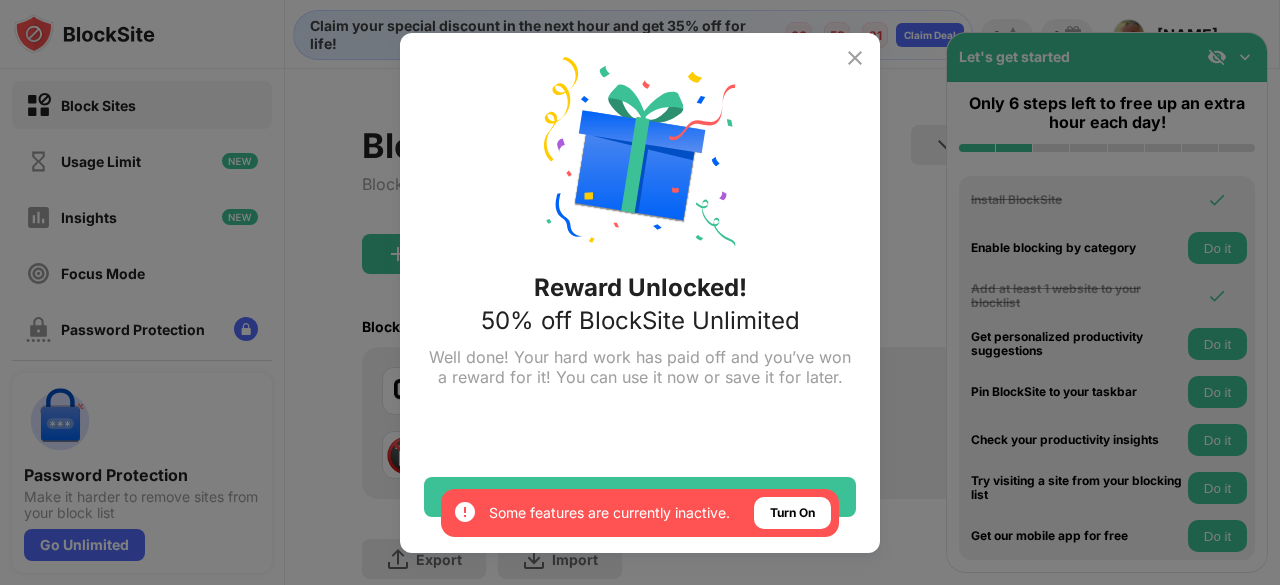 click at bounding box center (855, 58) 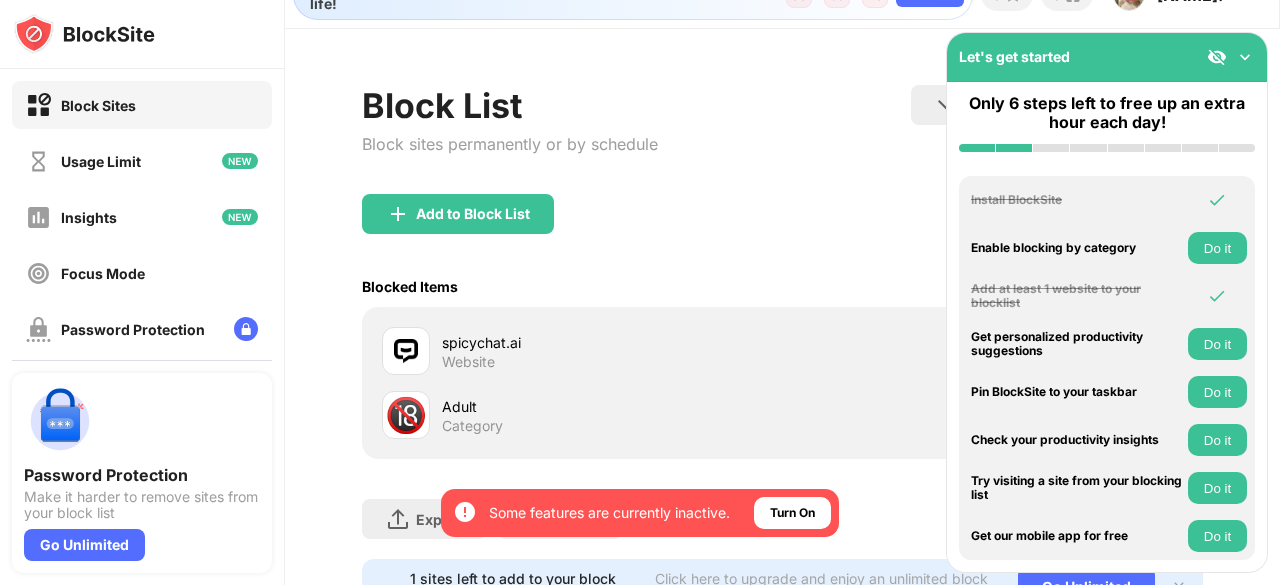 scroll, scrollTop: 41, scrollLeft: 0, axis: vertical 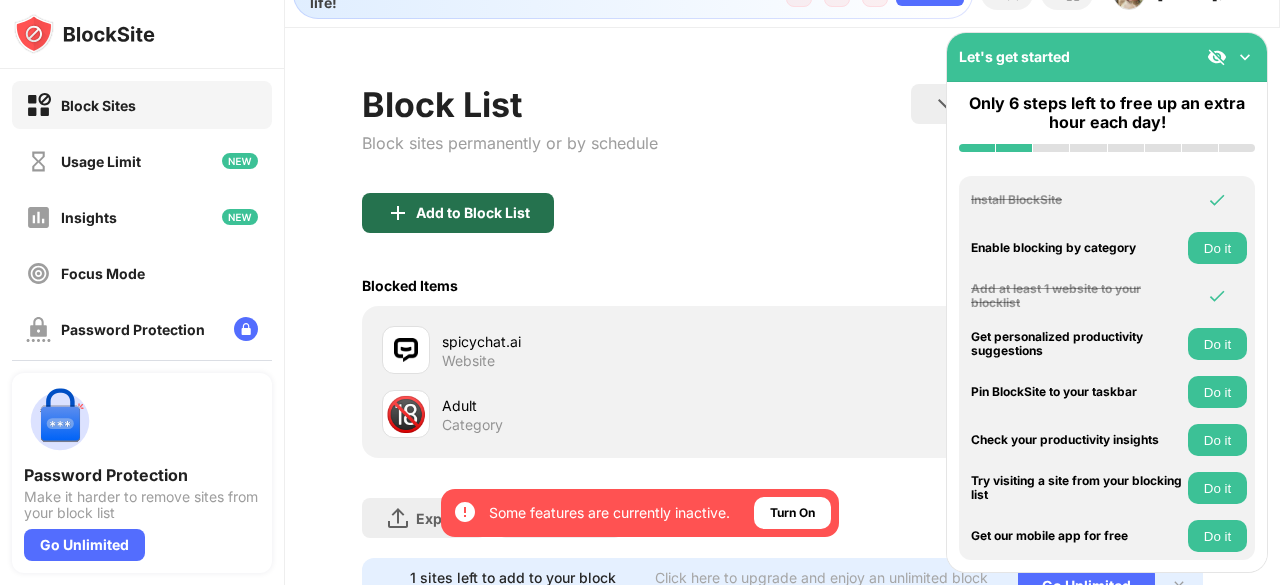 click on "Add to Block List" at bounding box center (473, 213) 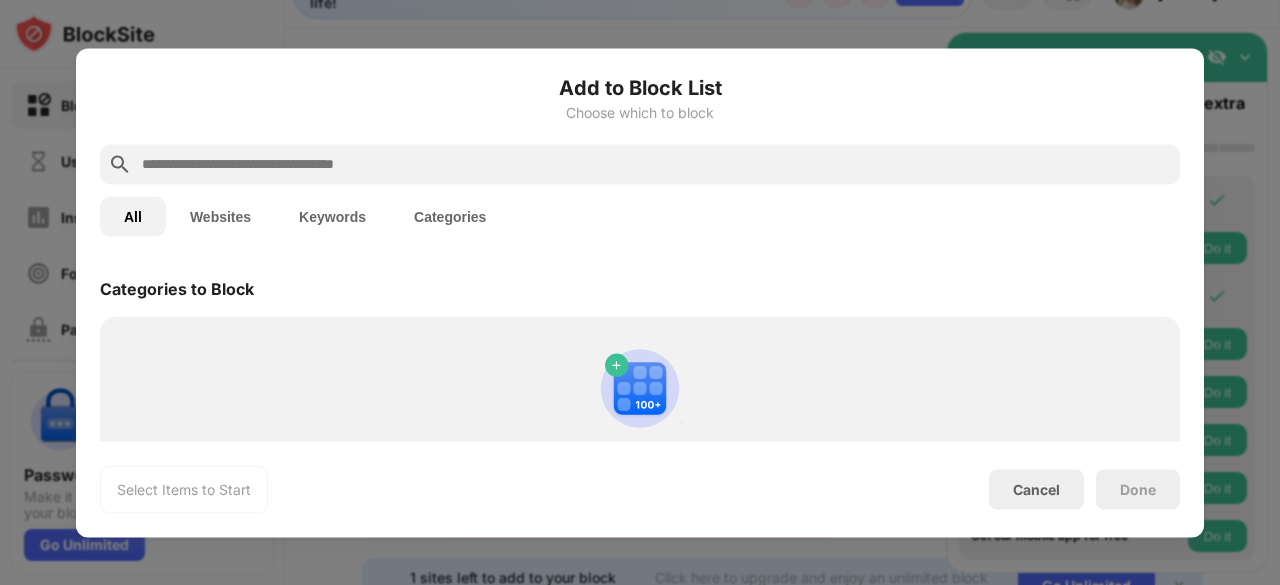 click at bounding box center [656, 164] 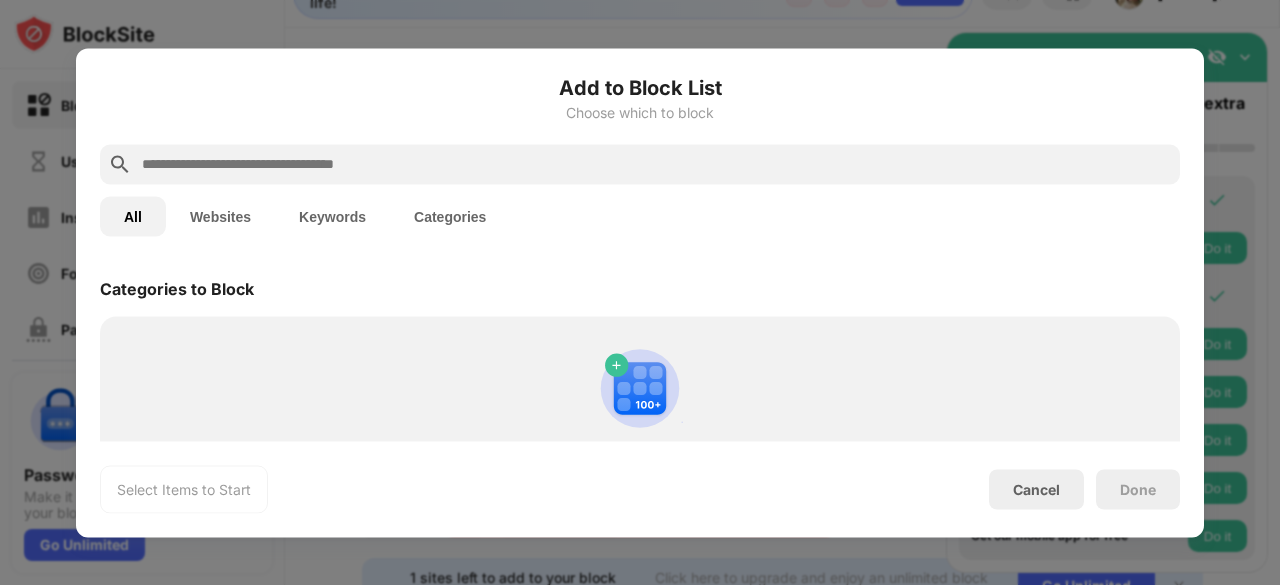 paste on "**********" 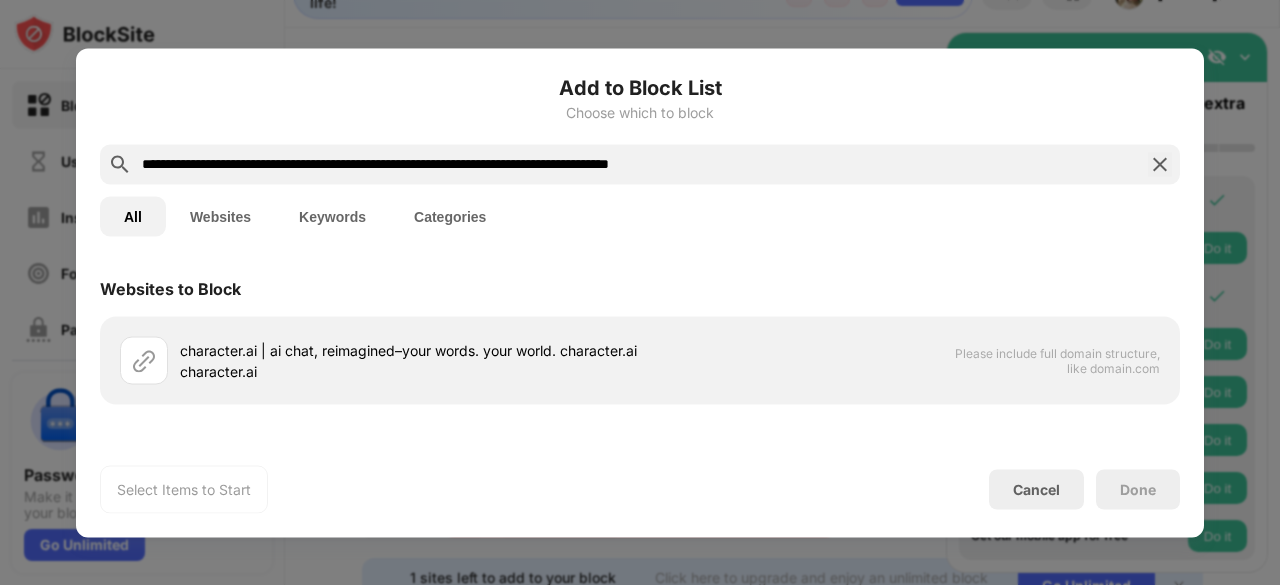 drag, startPoint x: 734, startPoint y: 159, endPoint x: 228, endPoint y: 137, distance: 506.47803 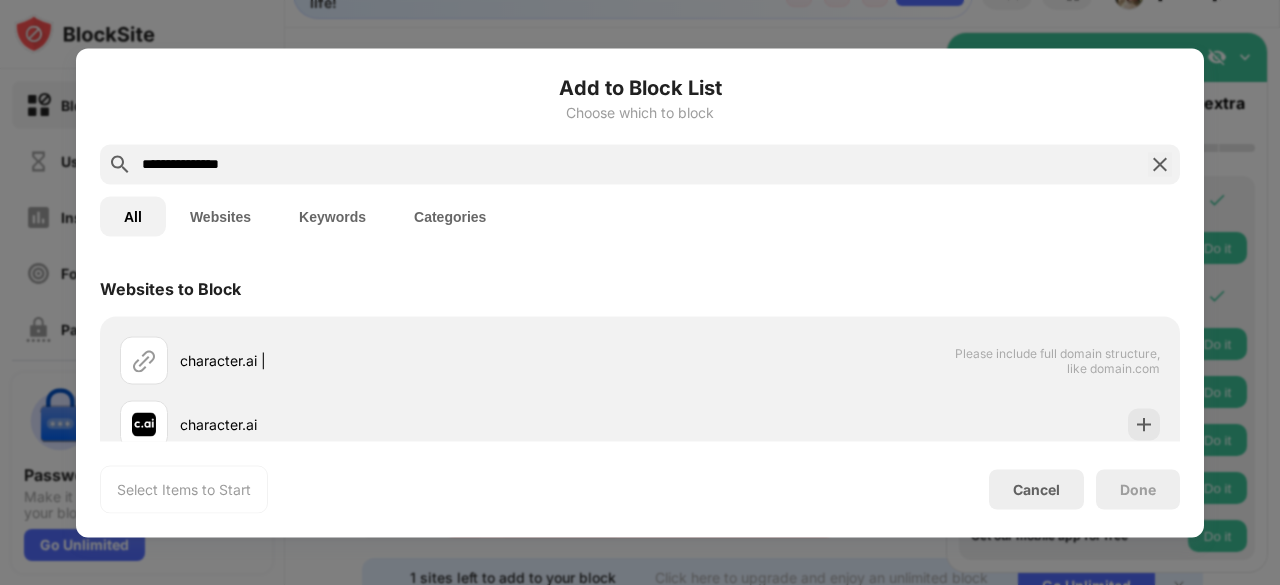 drag, startPoint x: 262, startPoint y: 163, endPoint x: 216, endPoint y: 155, distance: 46.69047 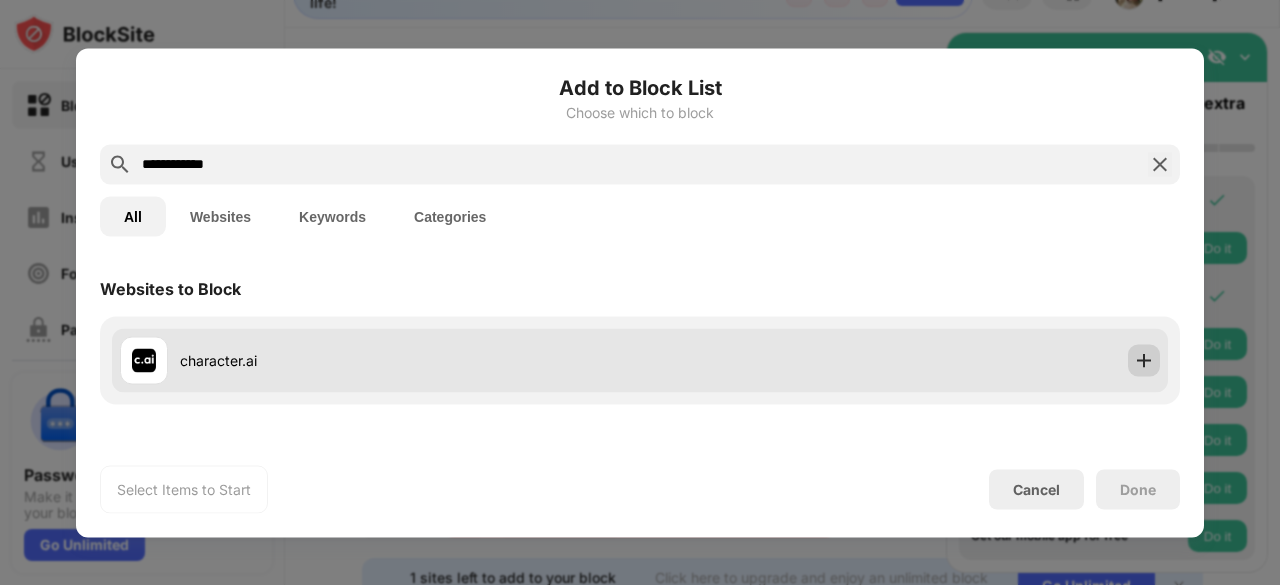 type on "**********" 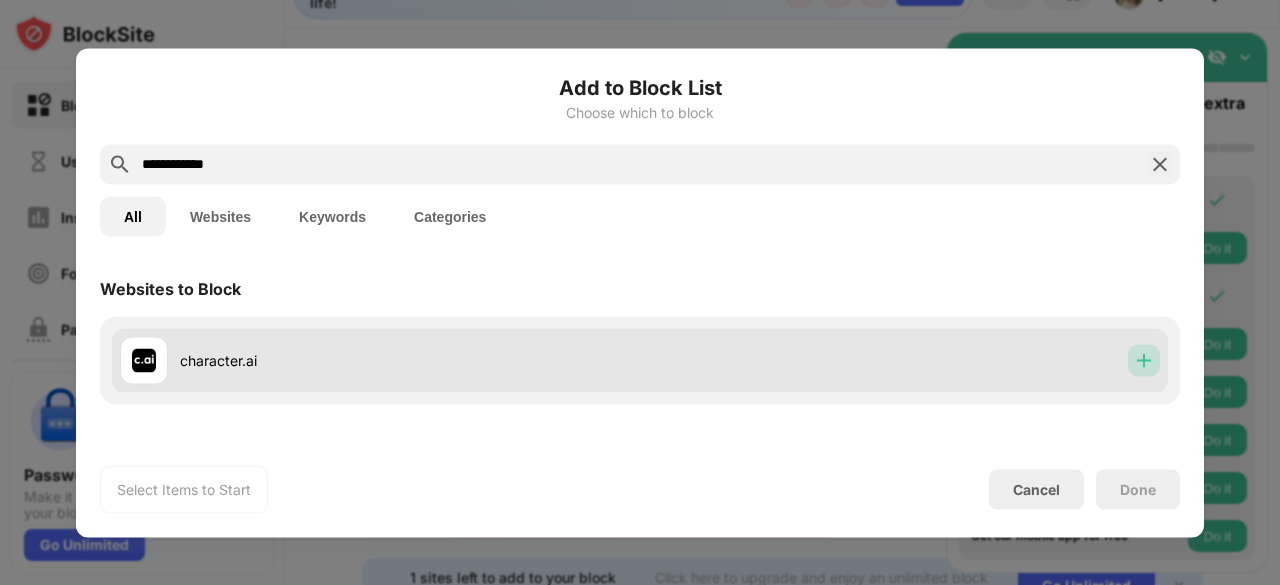 click at bounding box center (1144, 360) 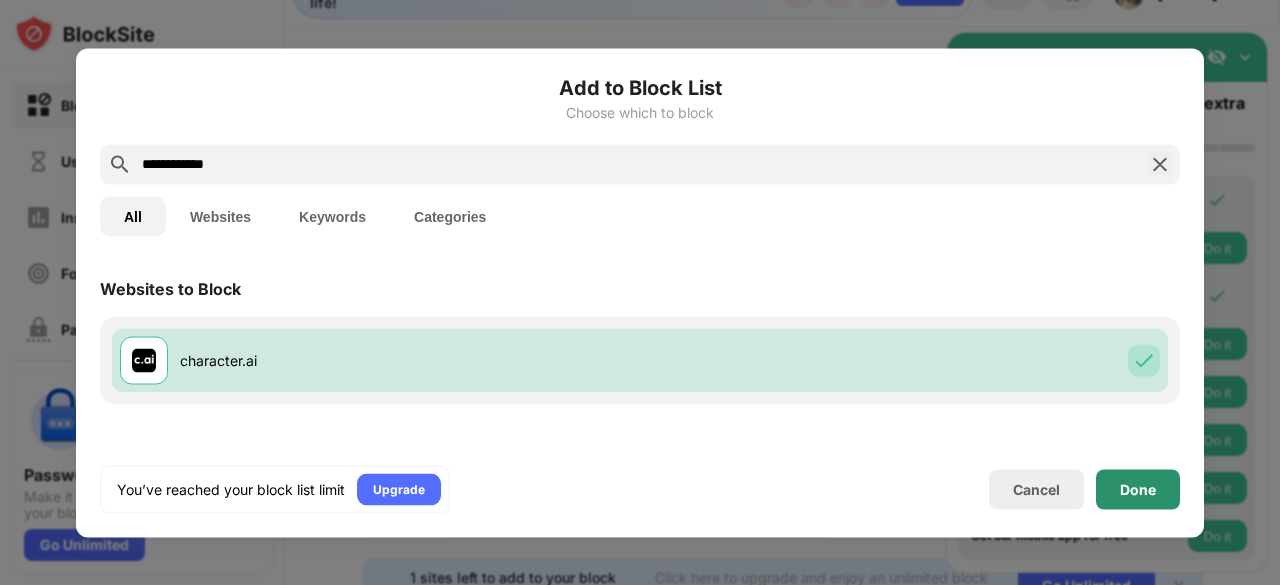 click on "Done" at bounding box center (1138, 489) 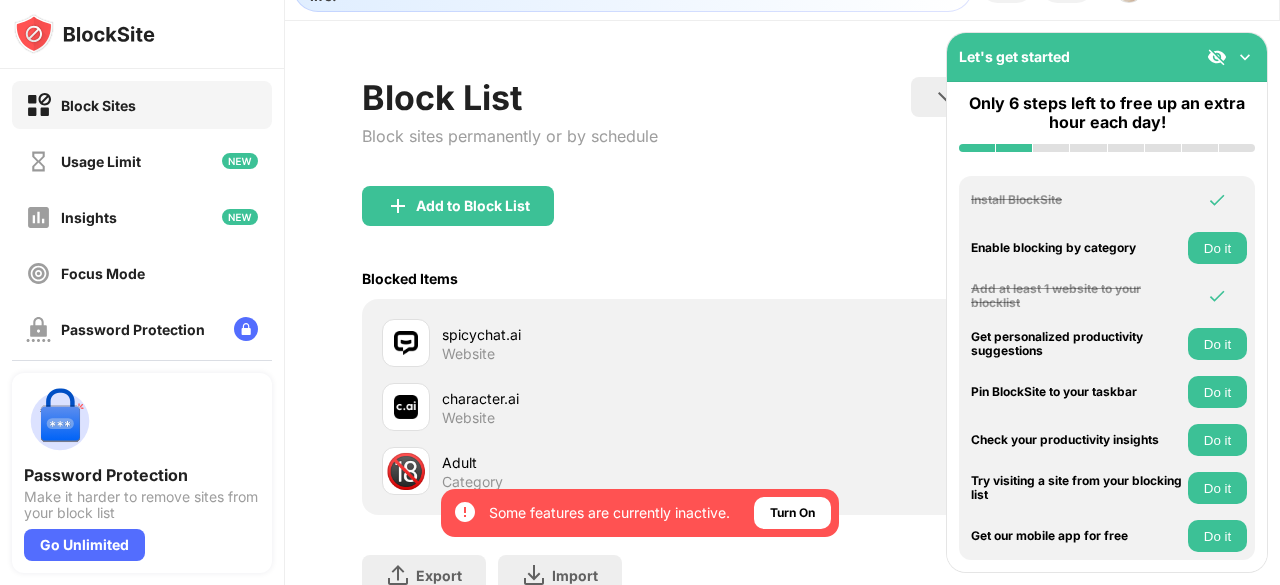 scroll, scrollTop: 55, scrollLeft: 0, axis: vertical 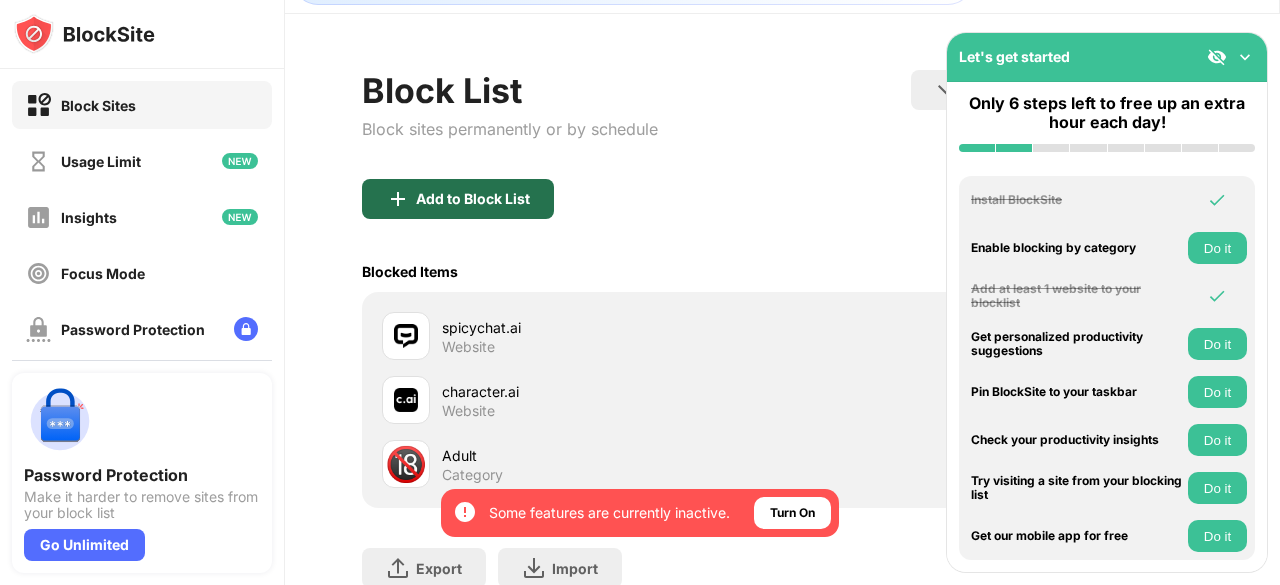 click on "Add to Block List" at bounding box center [458, 199] 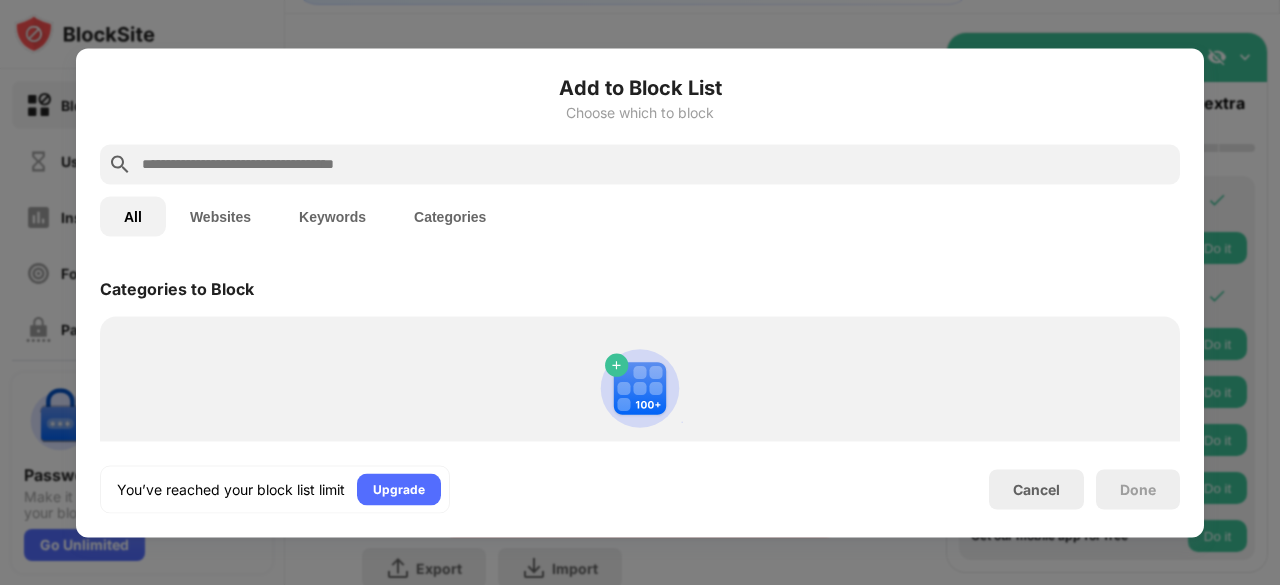click at bounding box center (656, 164) 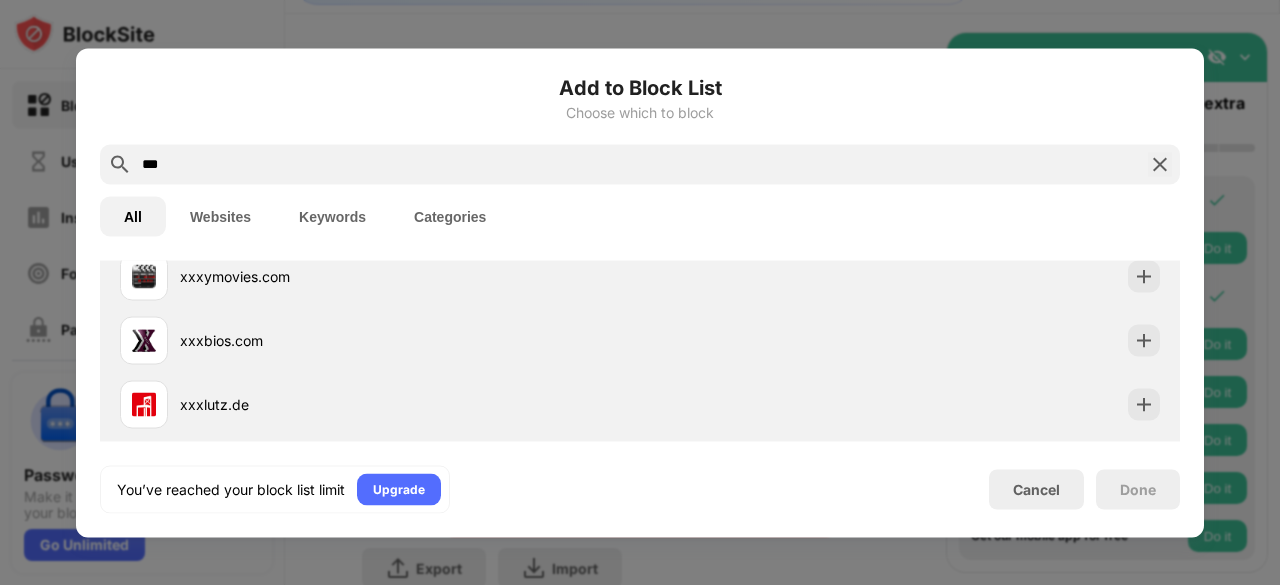 type on "***" 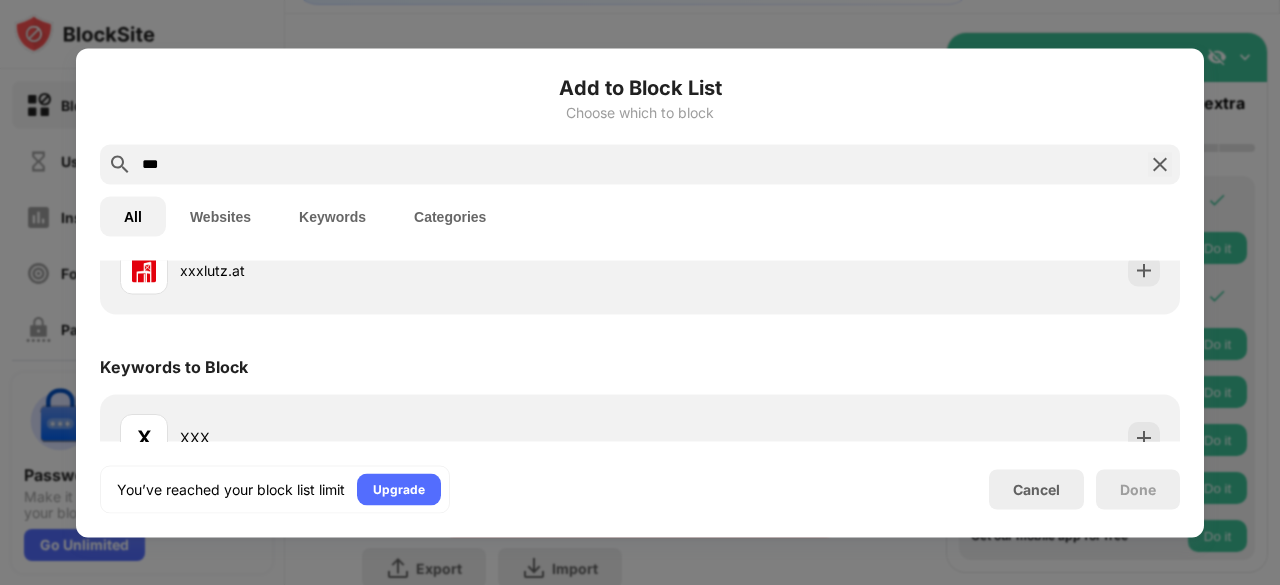 scroll, scrollTop: 450, scrollLeft: 0, axis: vertical 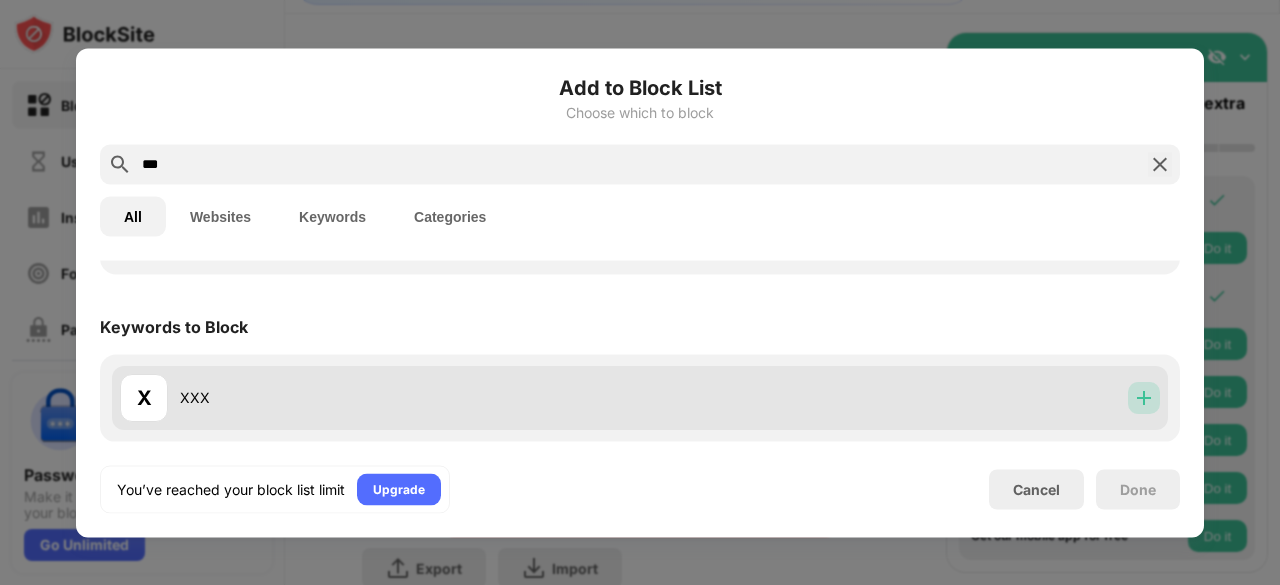 click at bounding box center (1144, 398) 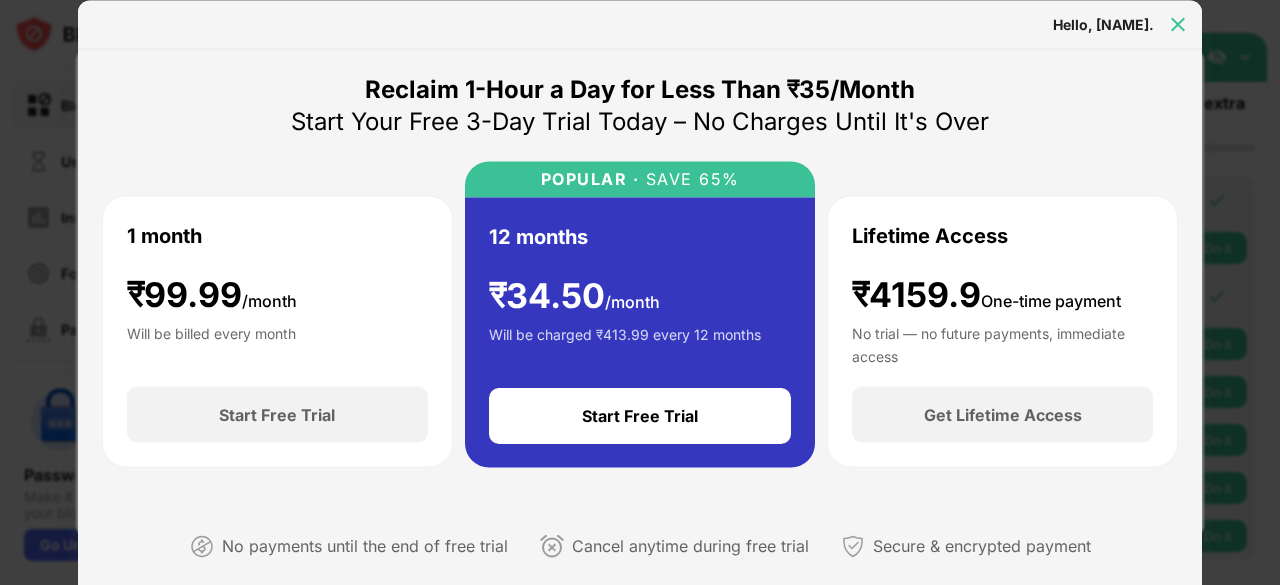 click at bounding box center [1178, 24] 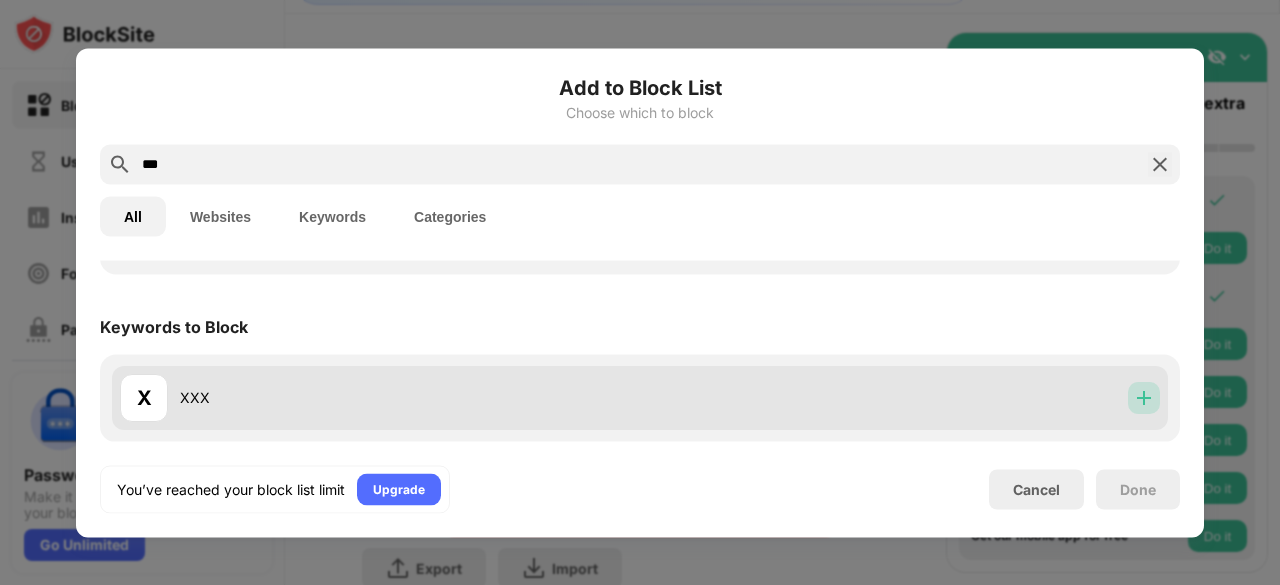 click at bounding box center [1144, 398] 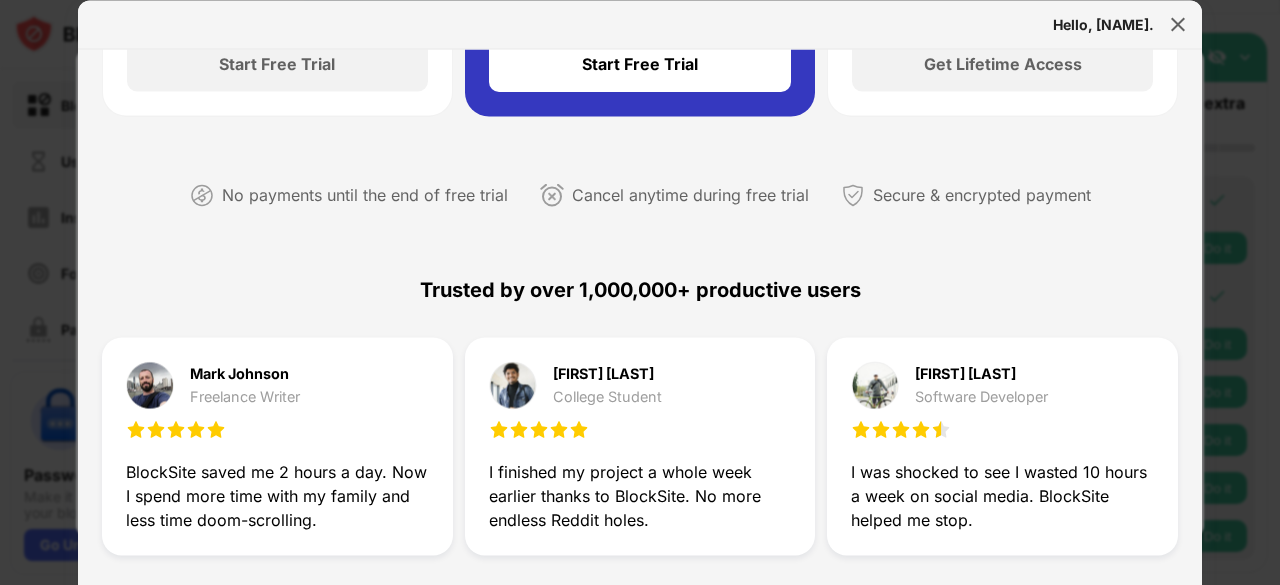 scroll, scrollTop: 0, scrollLeft: 0, axis: both 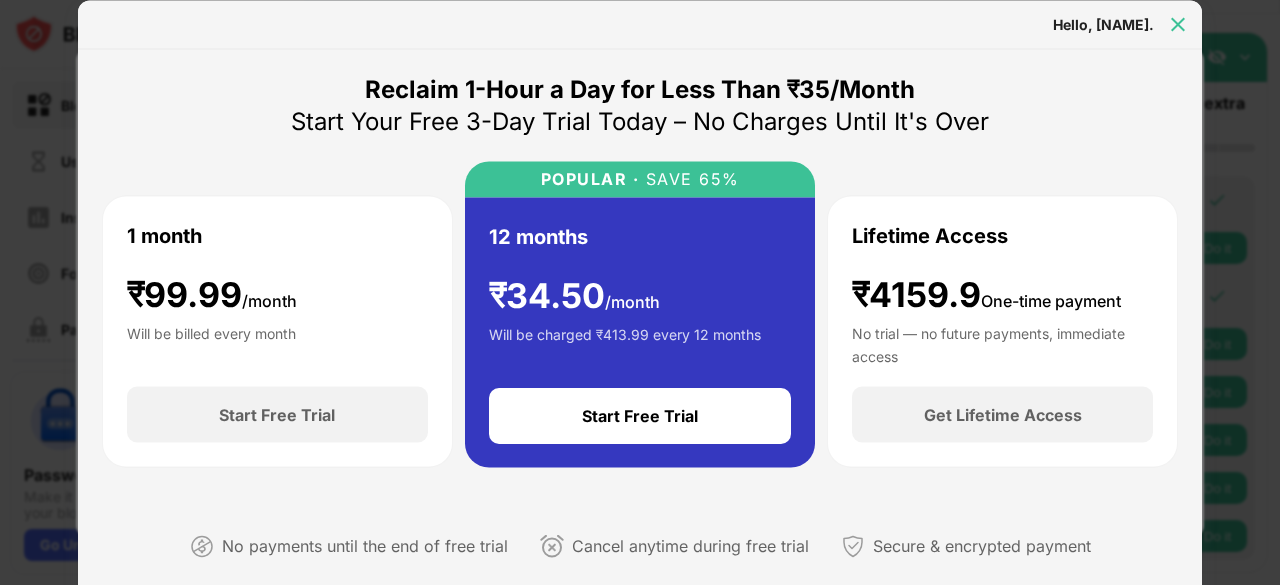 click at bounding box center [1178, 24] 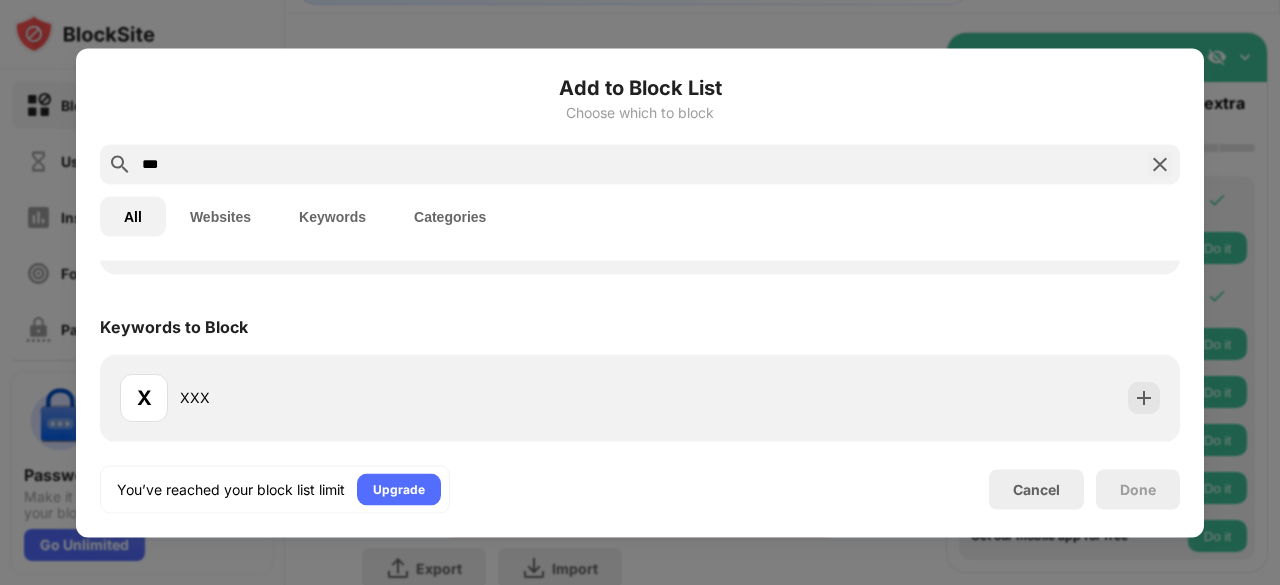 click at bounding box center (1160, 164) 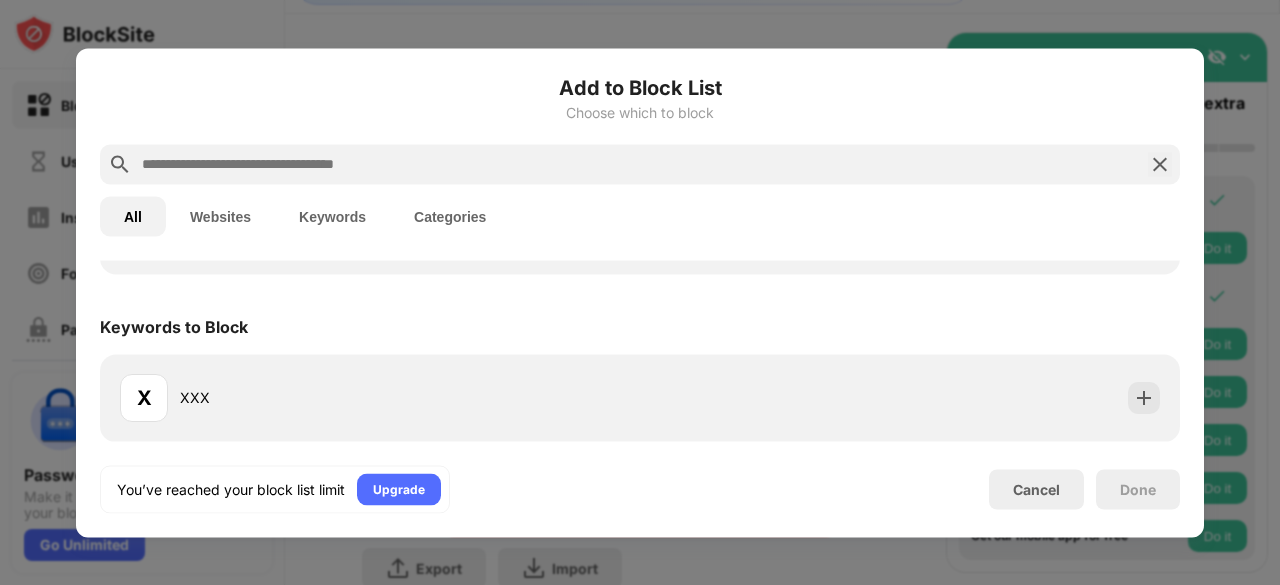 scroll, scrollTop: 0, scrollLeft: 0, axis: both 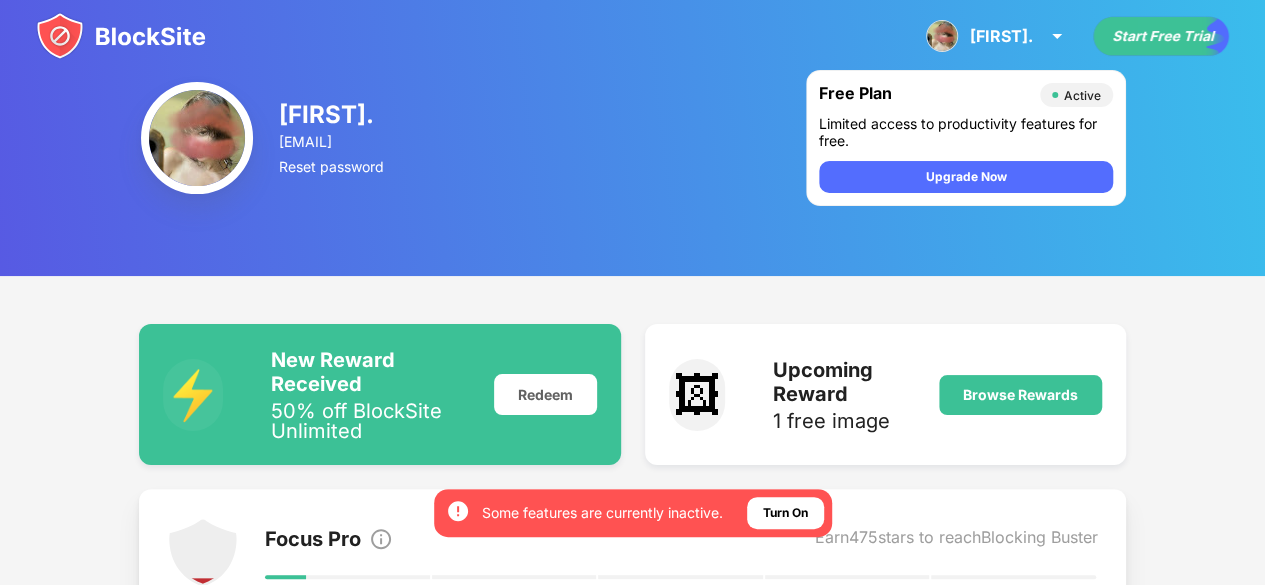 click on "⚡️ New Reward Received 50% off BlockSite Unlimited Redeem 🖼 Upcoming Reward 1 free image Browse Rewards Focus Pro Earn  [NUMBER]  stars to reach  Blocking Buster 25 Current Stars Stay focused ☃ use key features to earn stars Recent Stars Activity Review your latest stars balance changes 🙌🏻 + 15  Stars Nice job! You added your first site to your block list. [DATE] 🎈 + 10  Stars You are logged in! Log in on more devices to sync and stay productive. [DATE] Unleash the Full Power of BlockSite 3 Day free trial. Cancel anytime, no questions asked. Go Unlimited Why Go Unlimited? Category Blocking Fastest way to block Add Unlimited Sites To Your Block List Anywhere. Anytime. Learn About Your Browsing Habits Explore browsing trends Choose Your Own Block Page Your own images ☃ text" at bounding box center (632, 925) 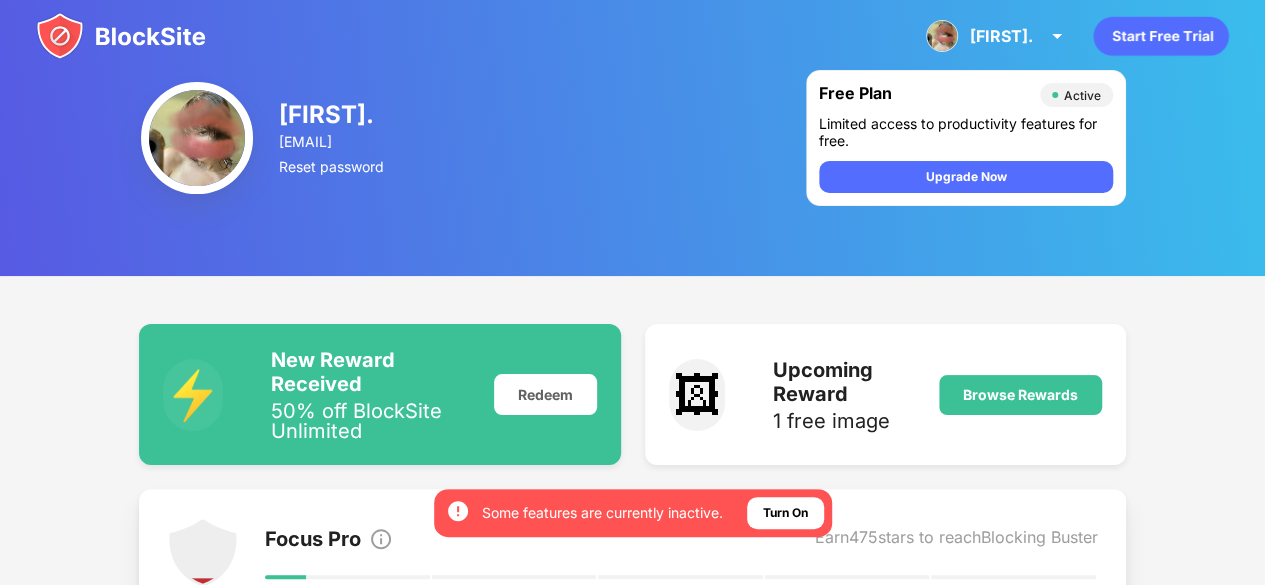 click on "⚡️ New Reward Received 50% off BlockSite Unlimited Redeem 🖼 Upcoming Reward 1 free image Browse Rewards Focus Pro Earn  [NUMBER]  stars to reach  Blocking Buster 25 Current Stars Stay focused ☃ use key features to earn stars Recent Stars Activity Review your latest stars balance changes 🙌🏻 + 15  Stars Nice job! You added your first site to your block list. [DATE] 🎈 + 10  Stars You are logged in! Log in on more devices to sync and stay productive. [DATE] Unleash the Full Power of BlockSite 3 Day free trial. Cancel anytime, no questions asked. Go Unlimited Why Go Unlimited? Category Blocking Fastest way to block Add Unlimited Sites To Your Block List Anywhere. Anytime. Learn About Your Browsing Habits Explore browsing trends Choose Your Own Block Page Your own images ☃ text" at bounding box center [632, 925] 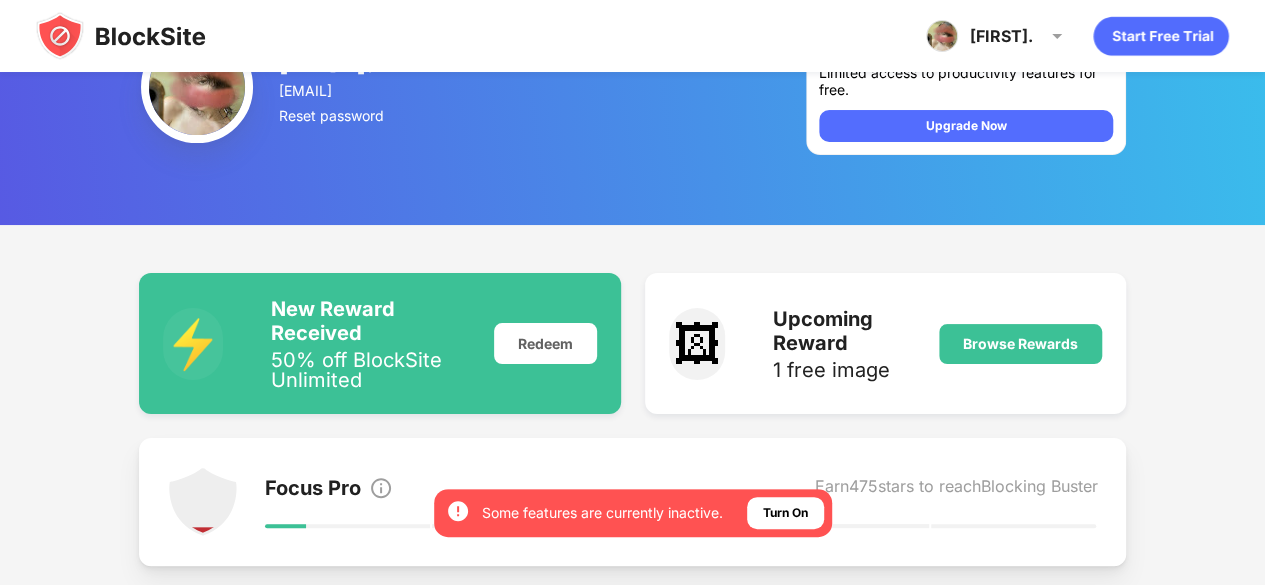 scroll, scrollTop: 52, scrollLeft: 0, axis: vertical 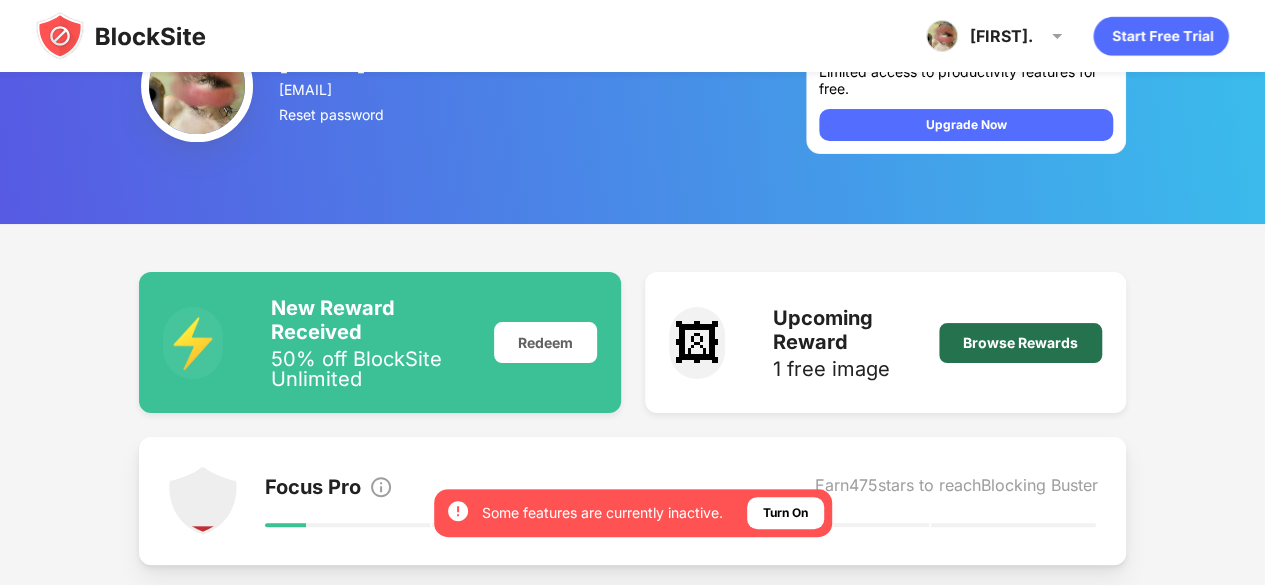 click on "Browse Rewards" at bounding box center [1020, 343] 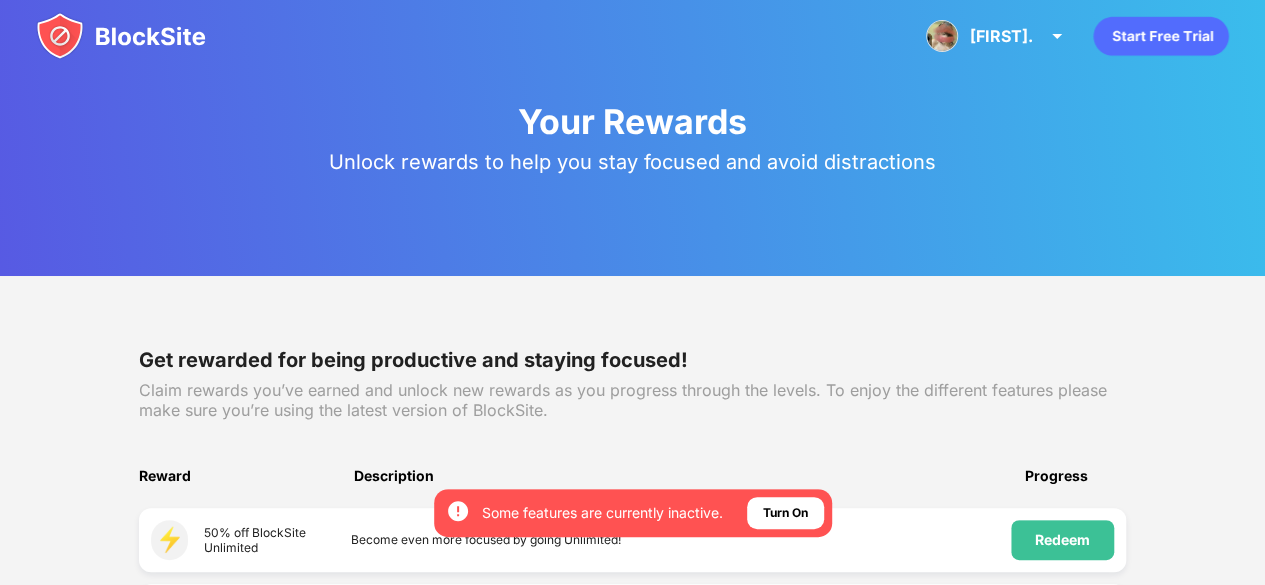 click on "Get rewarded for being productive and staying focused! Claim rewards you’ve earned and unlock new rewards as you progress through the levels. To enjoy the different features please make sure you’re using the latest version of BlockSite. Reward Description Progress ⚡️ 50% off BlockSite Unlimited Become even more focused by going Unlimited! Redeem 🖼 1 free image Choose a free image that will be displayed on your block page Locked 🎨 Extended multi pack Get even more funny images that will show on your block page Locked 💫 Double Stars Earn double stars for a week! Locked 🔥 Extended Trial Try BlockSite Unlimited for a week! Locked 🖼 1 free image Free image that will be displayed on your block page! Locked 🎨 Extended multi pack Get even more funny images that will show on your block page Locked 🎁 Surprise Reward Unlock me to find a secret gift inside! Locked 🔥 Extended Trial See how BlockSite Unlimited boosts your focus, free for 2 weeks! Locked 🖼 1 free image Locked 🎨 Locked" at bounding box center (632, 960) 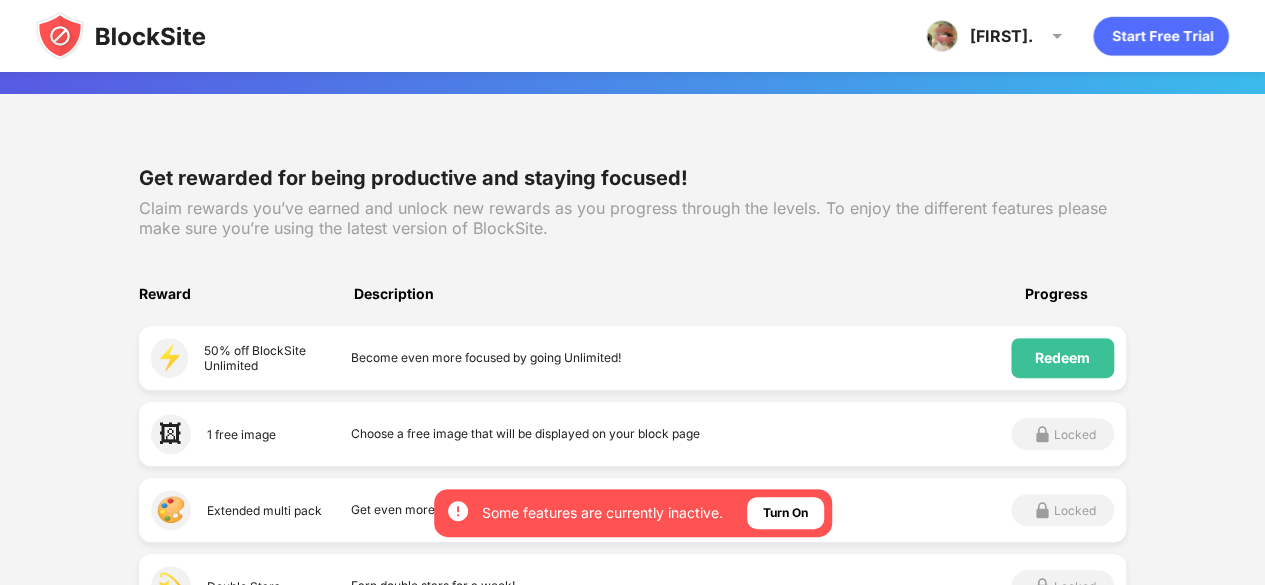 scroll, scrollTop: 183, scrollLeft: 0, axis: vertical 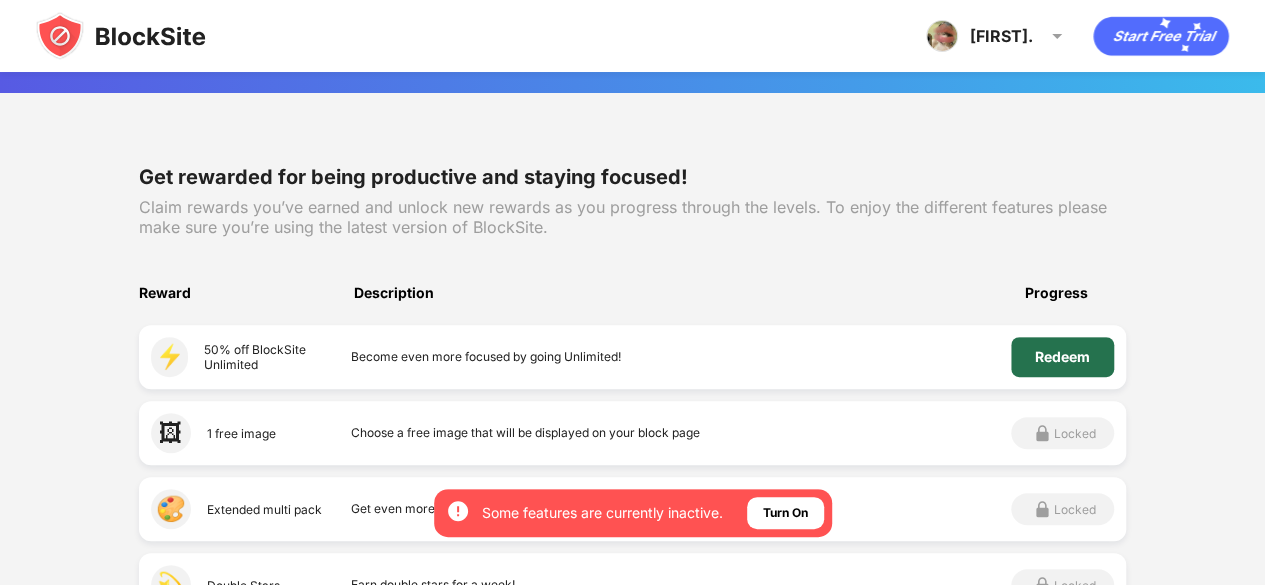 click on "Redeem" at bounding box center [1062, 357] 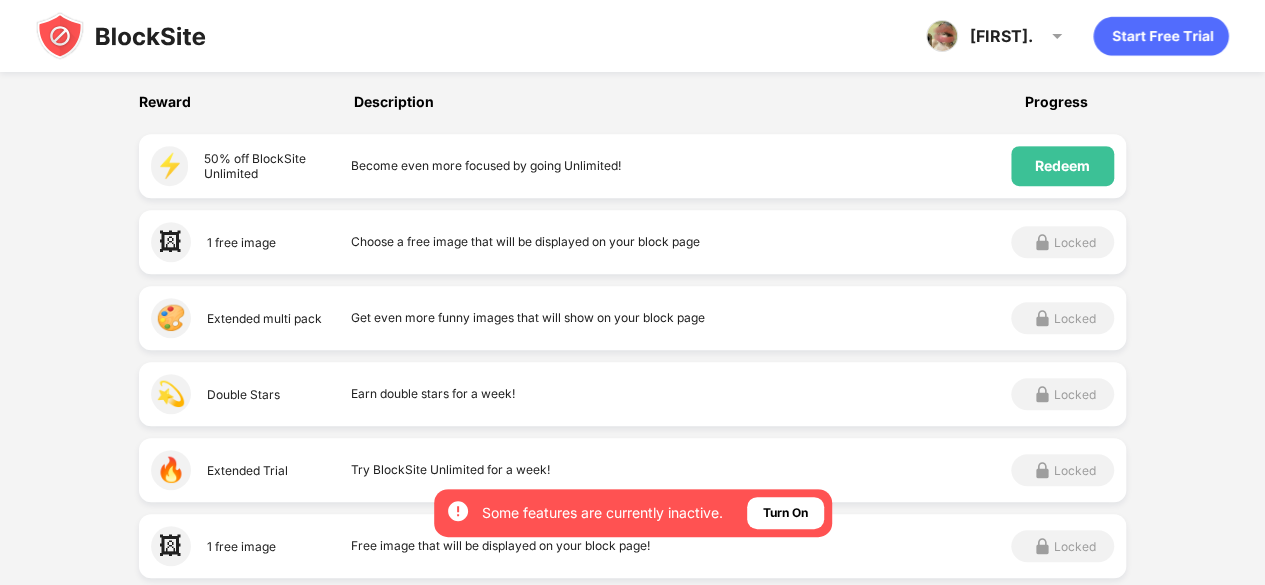 scroll, scrollTop: 612, scrollLeft: 0, axis: vertical 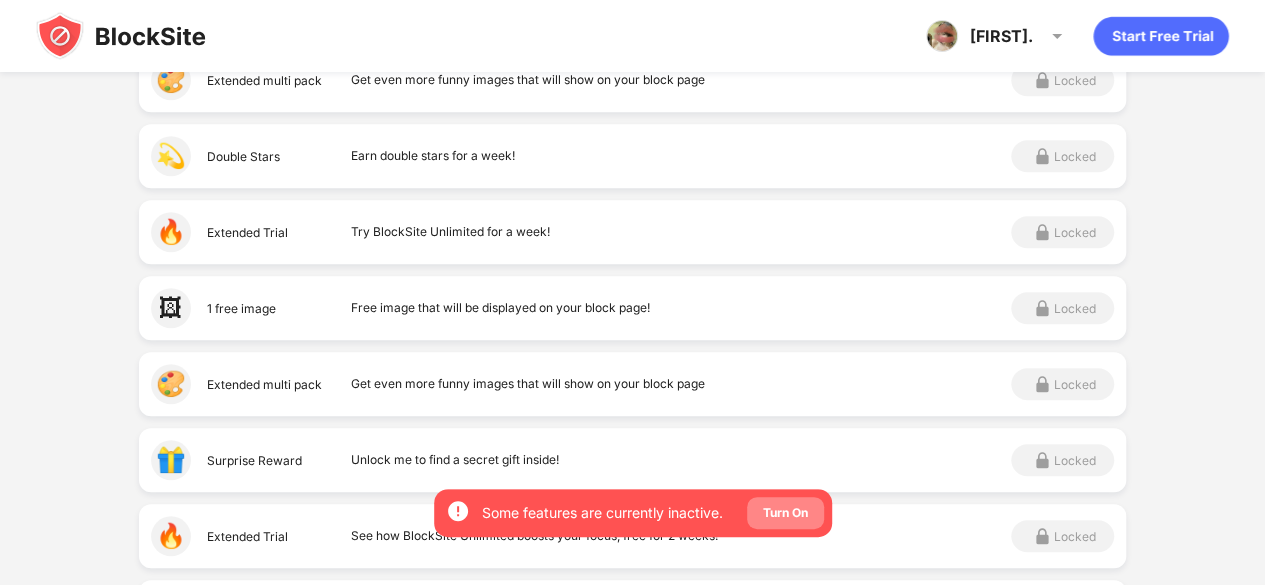 click on "Turn On" at bounding box center [785, 513] 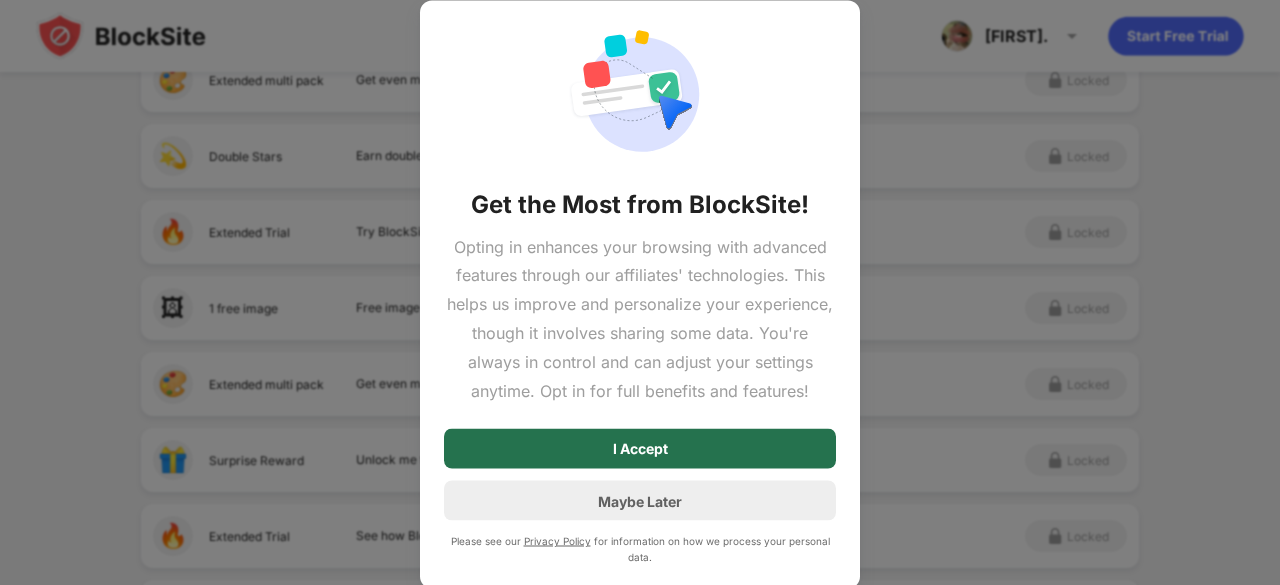 click on "I Accept" at bounding box center (640, 449) 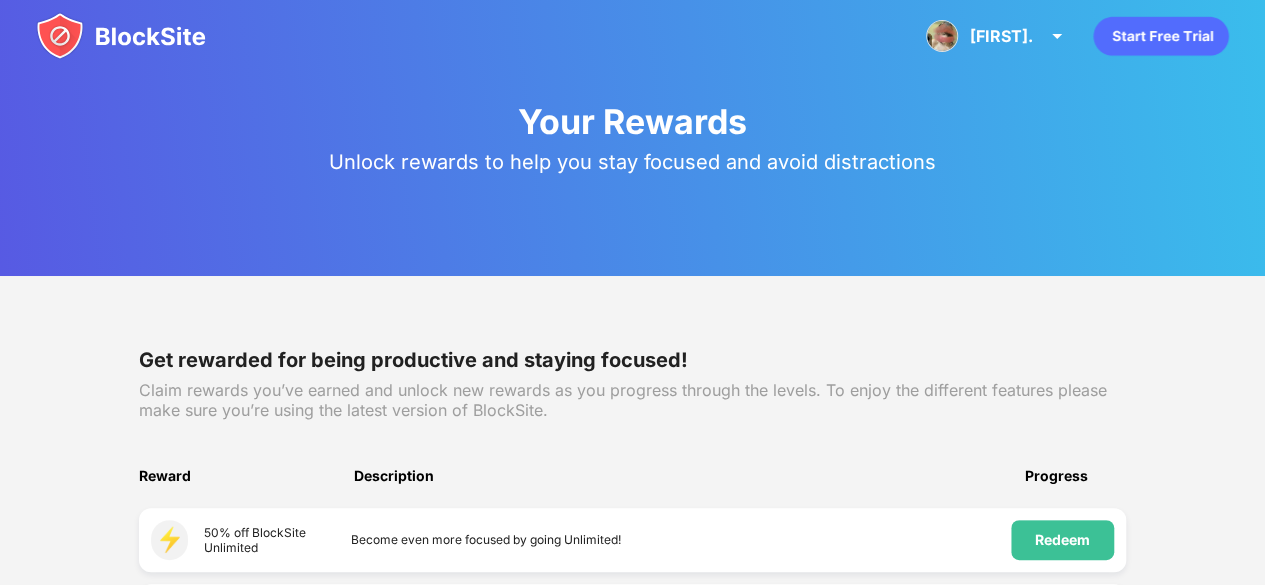 scroll, scrollTop: 14, scrollLeft: 0, axis: vertical 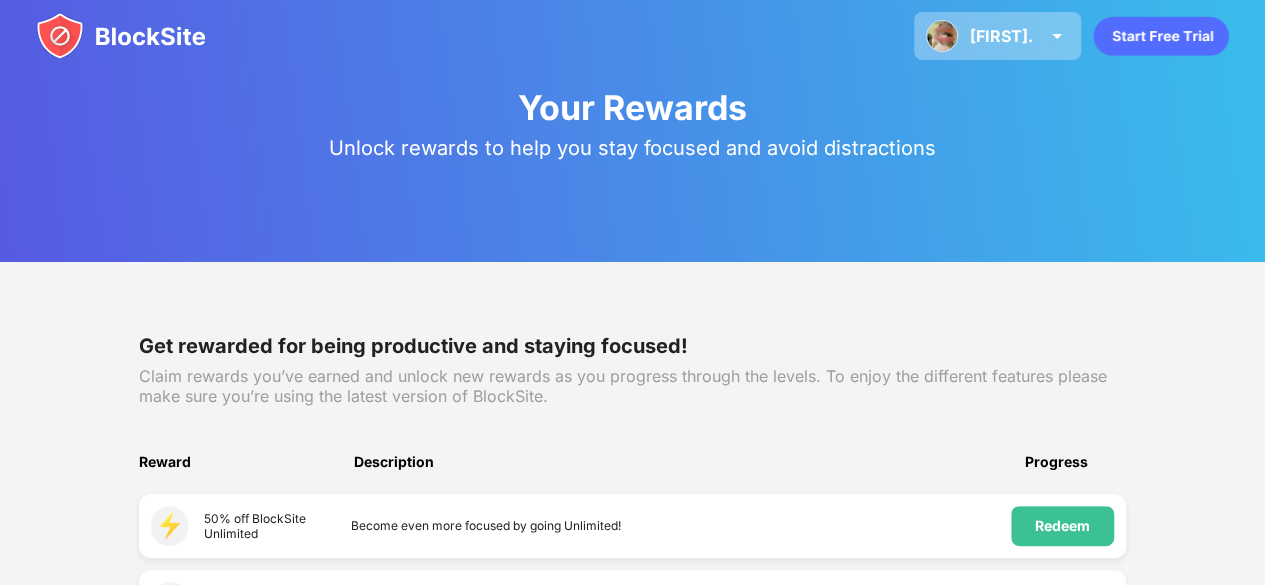 click on "[FIRST]. [FIRST]. View Account Insights Premium Rewards Settings Support Log Out" at bounding box center (997, 36) 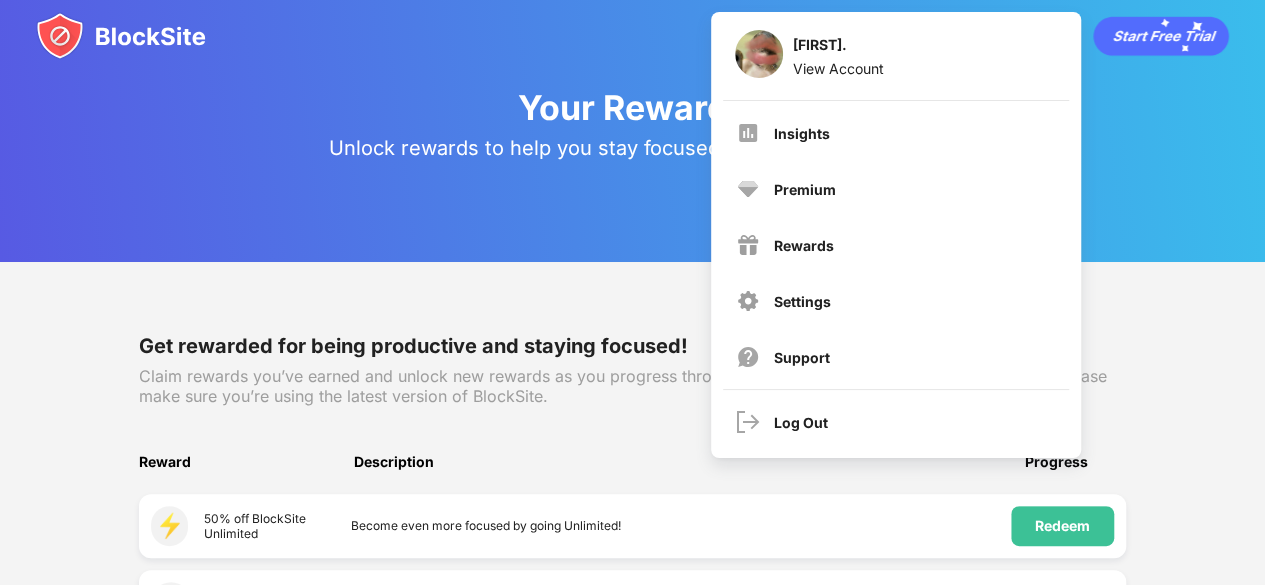 click on "Get rewarded for being productive and staying focused! Claim rewards you’ve earned and unlock new rewards as you progress through the levels. To enjoy the different features please make sure you’re using the latest version of BlockSite. Reward Description Progress ⚡️ 50% off BlockSite Unlimited Become even more focused by going Unlimited! Redeem 🖼 1 free image Choose a free image that will be displayed on your block page Locked 🎨 Extended multi pack Get even more funny images that will show on your block page Locked 💫 Double Stars Earn double stars for a week! Locked 🔥 Extended Trial Try BlockSite Unlimited for a week! Locked 🖼 1 free image Free image that will be displayed on your block page! Locked 🎨 Extended multi pack Get even more funny images that will show on your block page Locked 🎁 Surprise Reward Unlock me to find a secret gift inside! Locked 🔥 Extended Trial See how BlockSite Unlimited boosts your focus, free for 2 weeks! Locked 🖼 1 free image Locked 🎨 Locked" at bounding box center [632, 946] 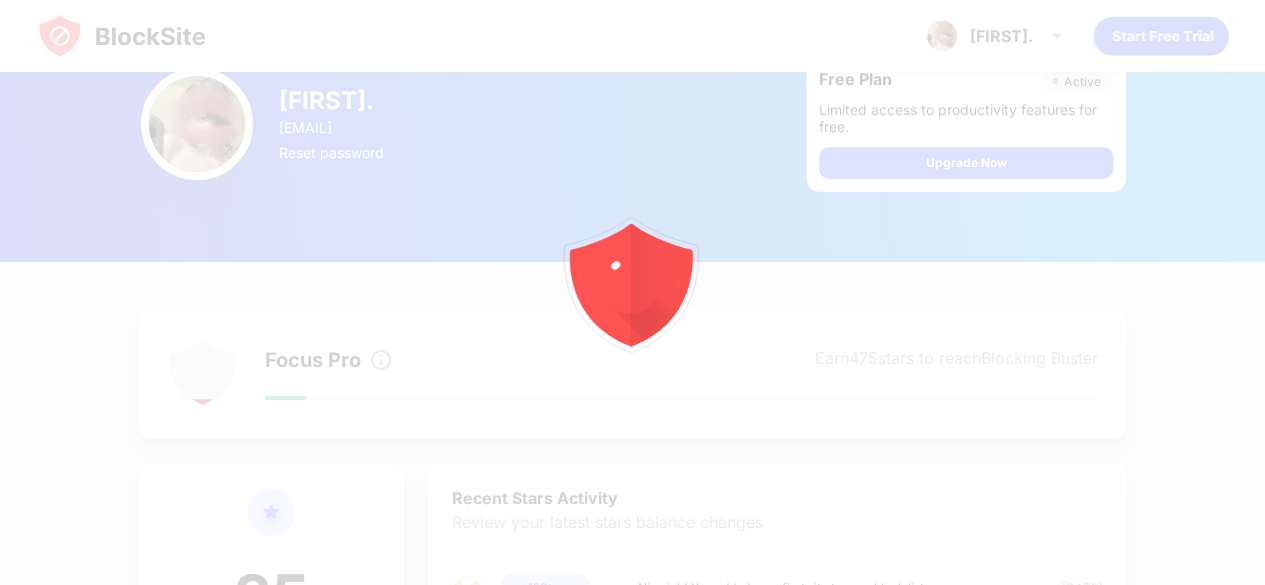 scroll, scrollTop: 52, scrollLeft: 0, axis: vertical 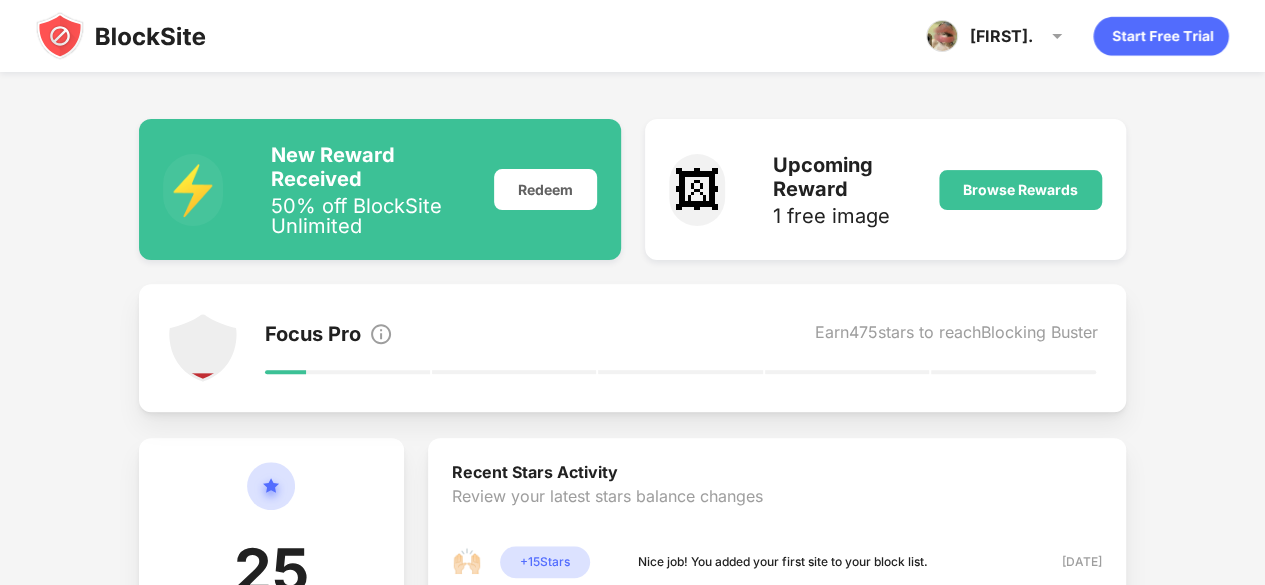 click on "⚡️ New Reward Received 50% off BlockSite Unlimited Redeem 🖼 Upcoming Reward 1 free image Browse Rewards Focus Pro Earn  [NUMBER]  stars to reach  Blocking Buster 25 Current Stars Stay focused ☃ use key features to earn stars Recent Stars Activity Review your latest stars balance changes 🙌🏻 + 15  Stars Nice job! You added your first site to your block list. [DATE] 🎈 + 10  Stars You are logged in! Log in on more devices to sync and stay productive. [DATE] Unleash the Full Power of BlockSite 3 Day free trial. Cancel anytime, no questions asked. Go Unlimited Why Go Unlimited? Category Blocking Fastest way to block Add Unlimited Sites To Your Block List Anywhere. Anytime. Learn About Your Browsing Habits Explore browsing trends Choose Your Own Block Page Your own images ☃ text" at bounding box center [632, 720] 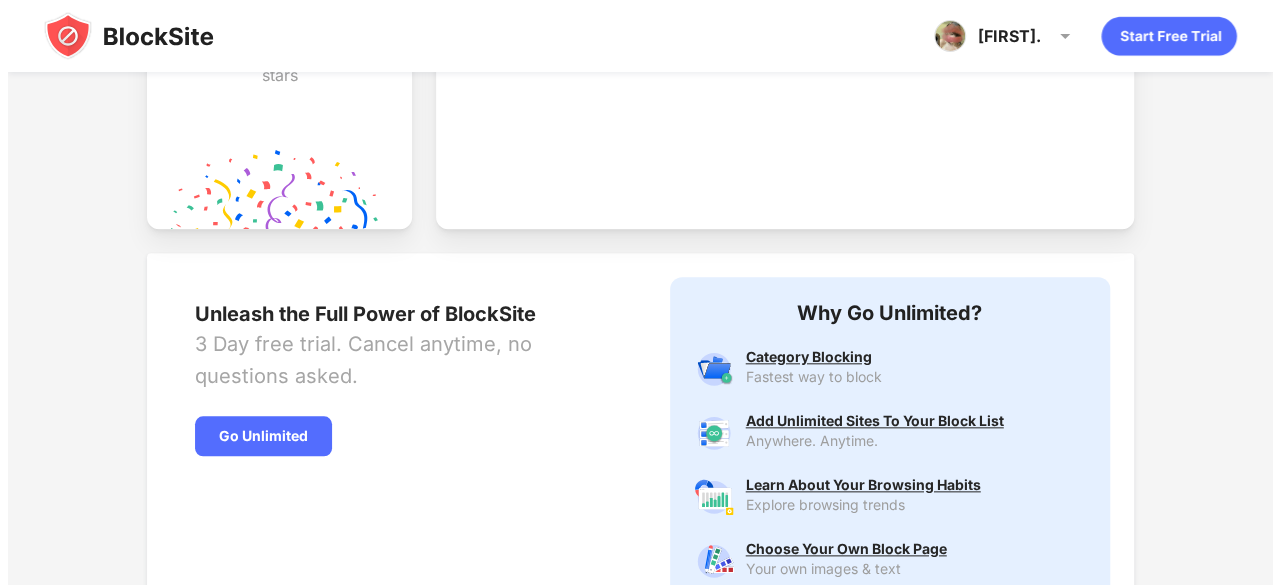 scroll, scrollTop: 0, scrollLeft: 0, axis: both 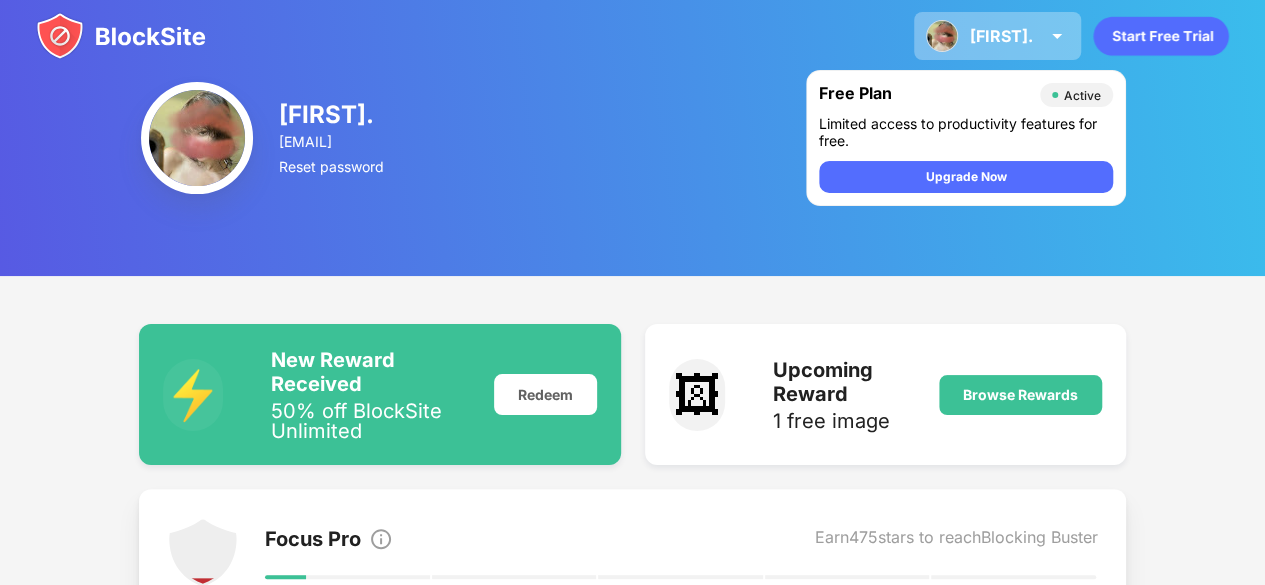 click on "[FIRST]." at bounding box center [1001, 36] 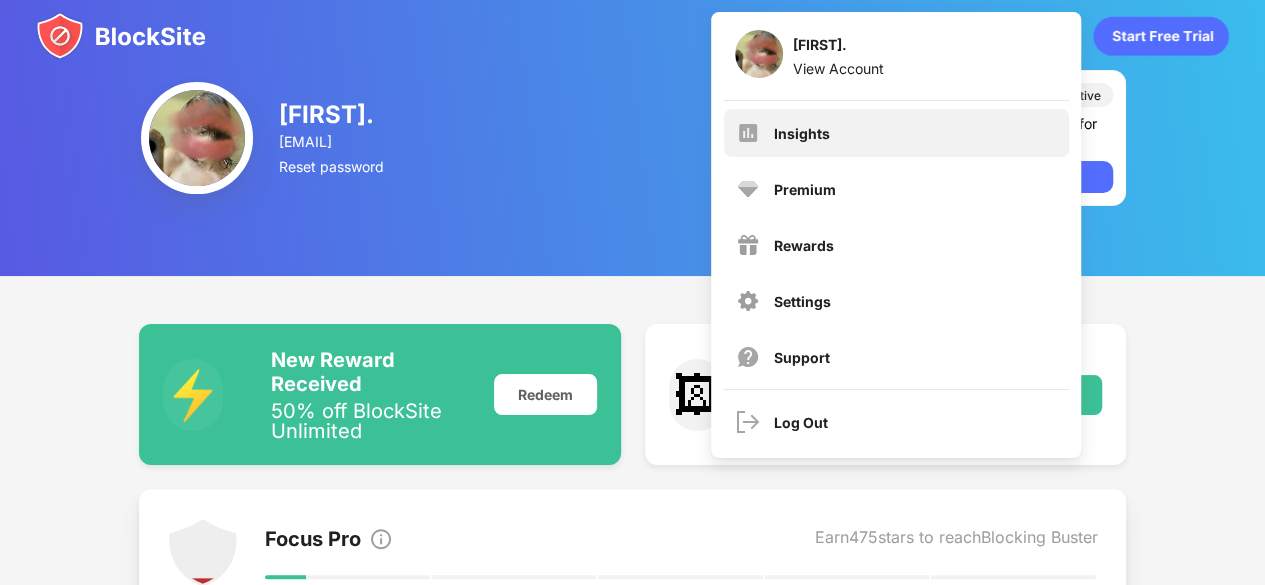click on "Insights" at bounding box center [896, 133] 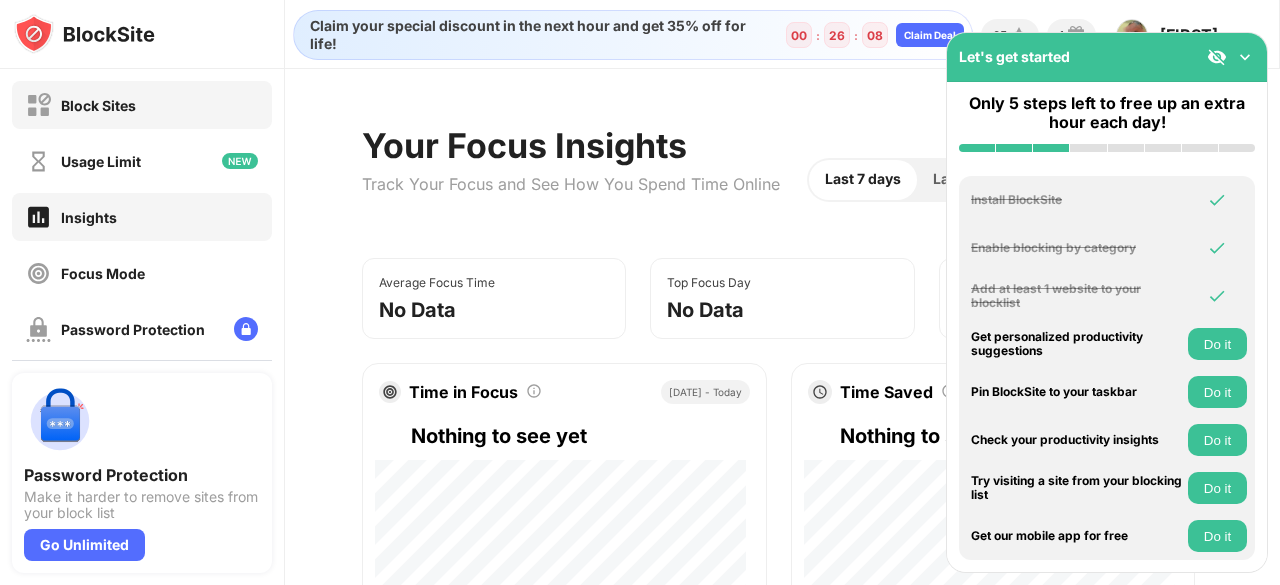 click on "Block Sites" at bounding box center (98, 105) 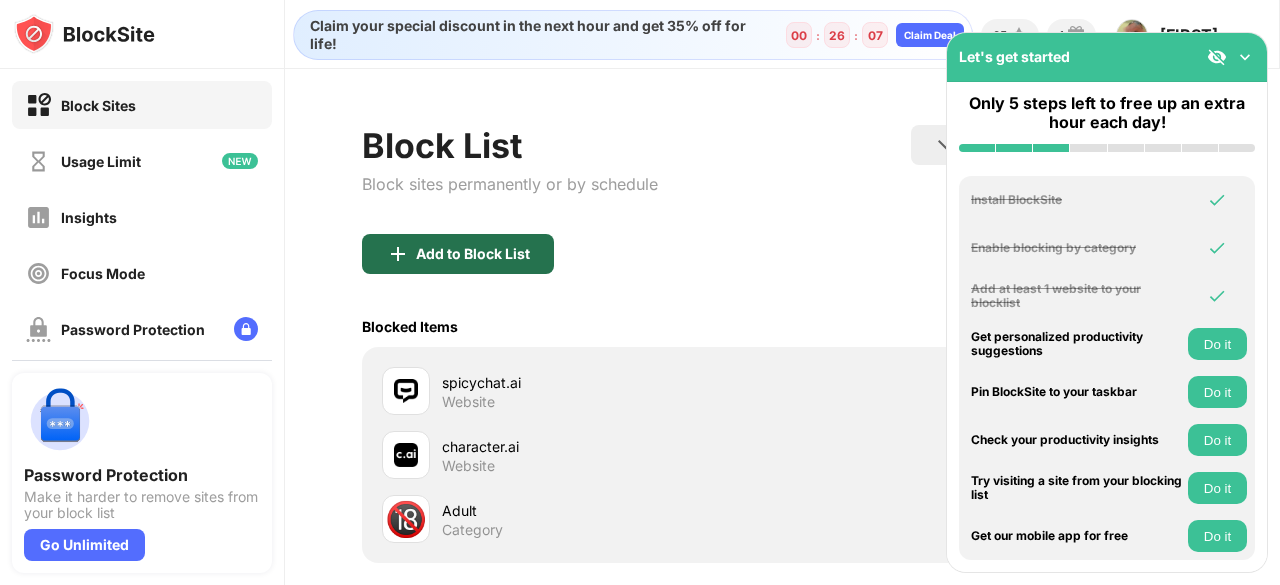click on "Add to Block List" at bounding box center [473, 254] 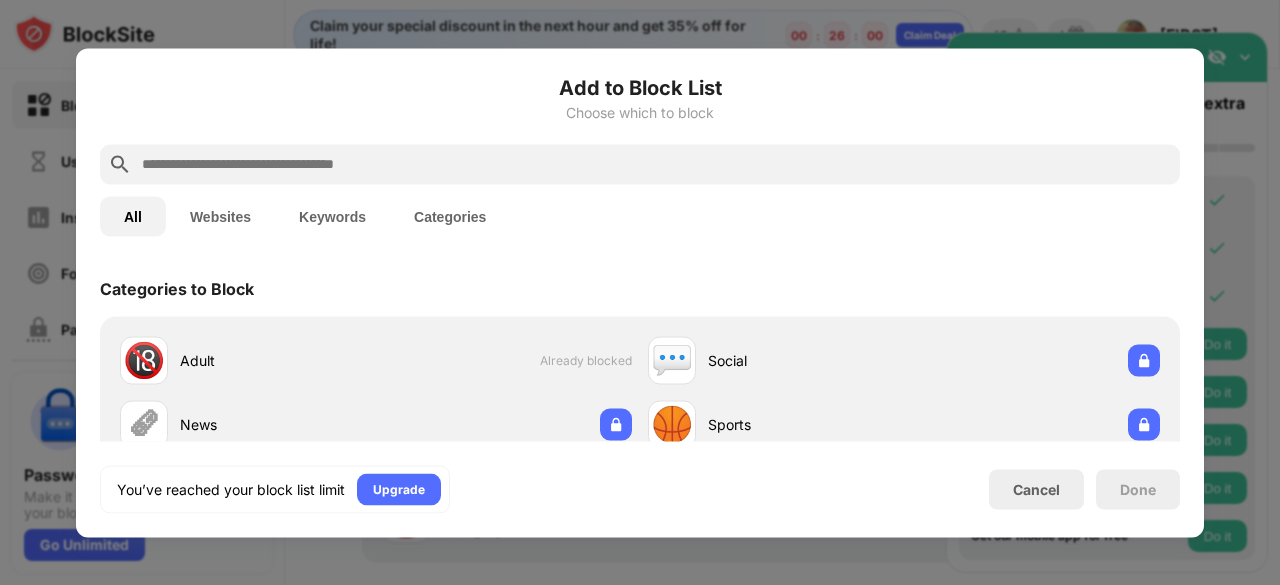 click at bounding box center (656, 164) 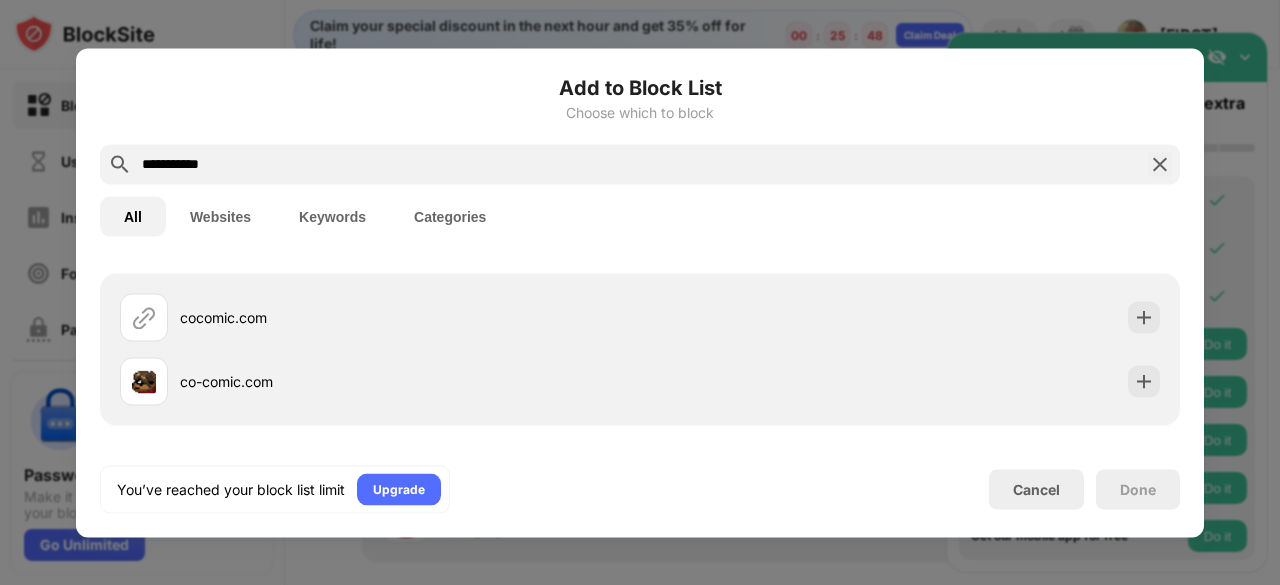 scroll, scrollTop: 44, scrollLeft: 0, axis: vertical 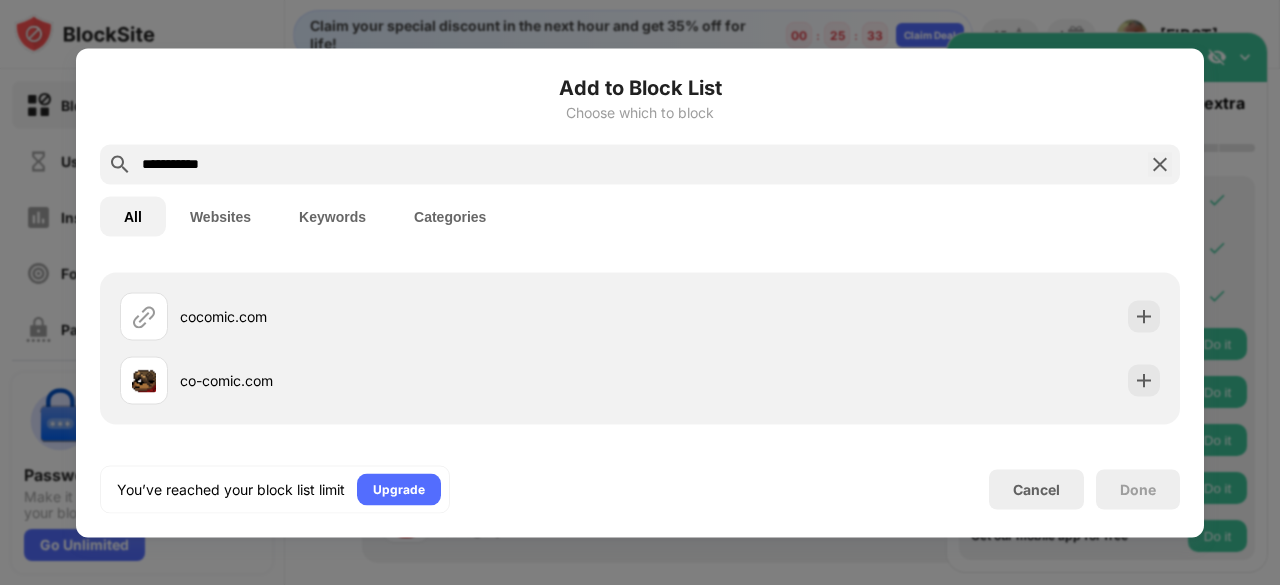 drag, startPoint x: 270, startPoint y: 169, endPoint x: 84, endPoint y: 154, distance: 186.60385 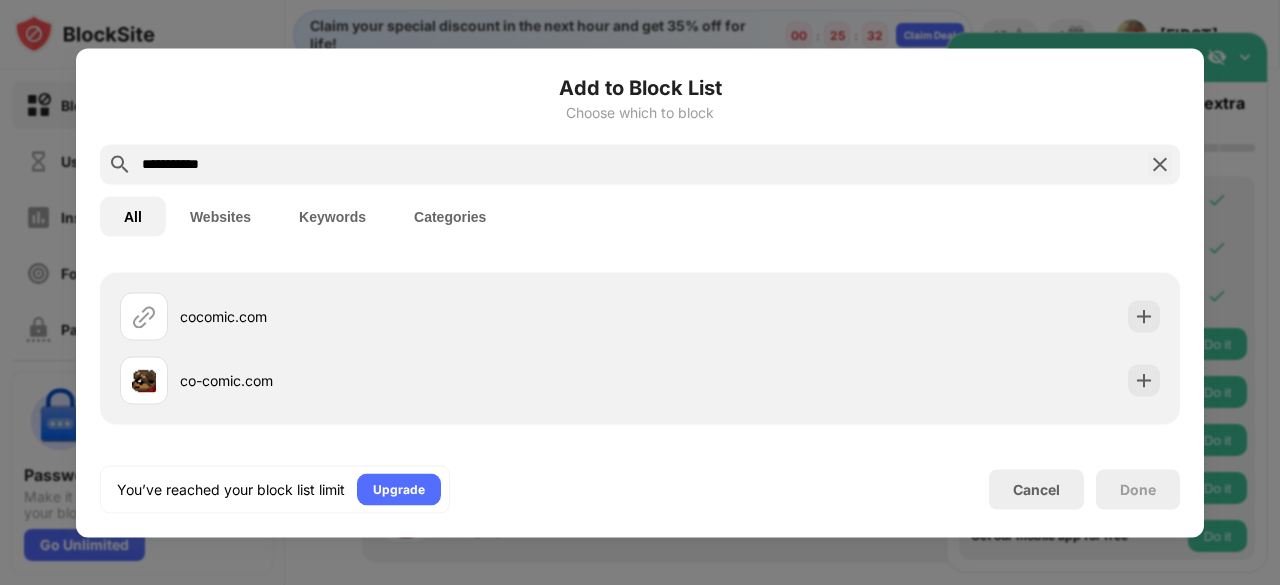 paste on "**********" 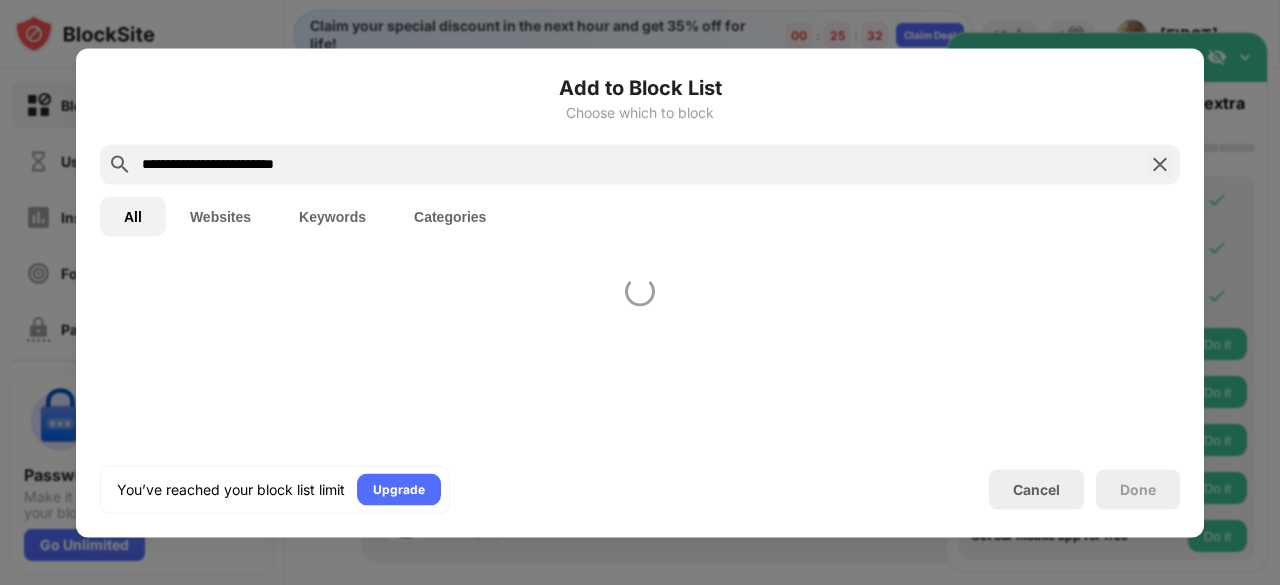 scroll, scrollTop: 0, scrollLeft: 0, axis: both 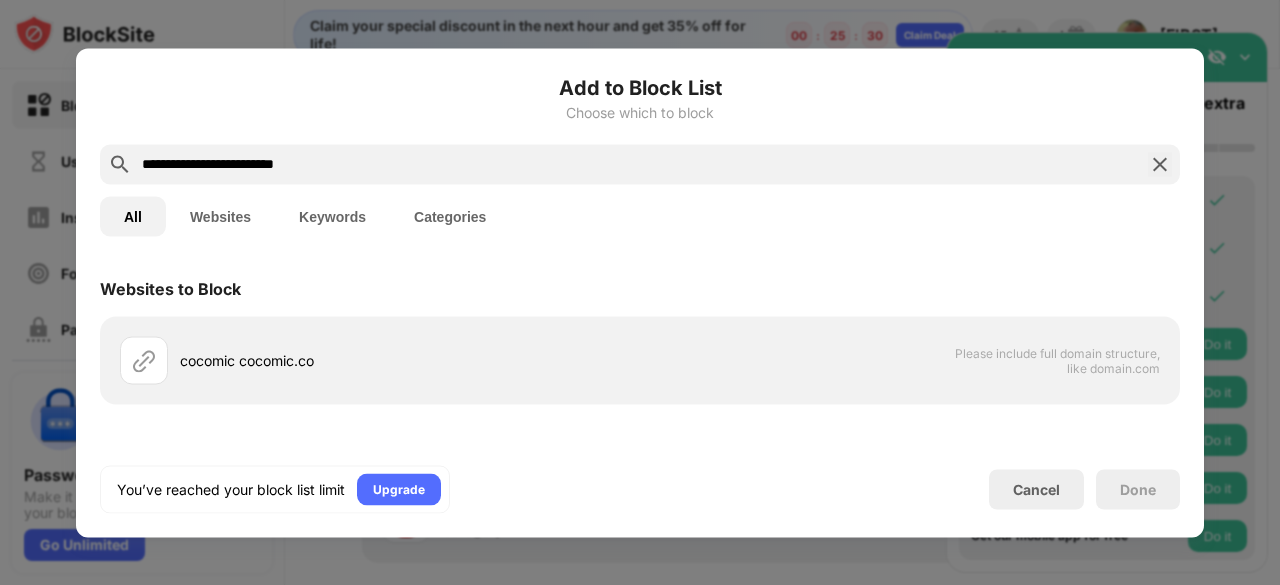 drag, startPoint x: 198, startPoint y: 161, endPoint x: 78, endPoint y: 159, distance: 120.01666 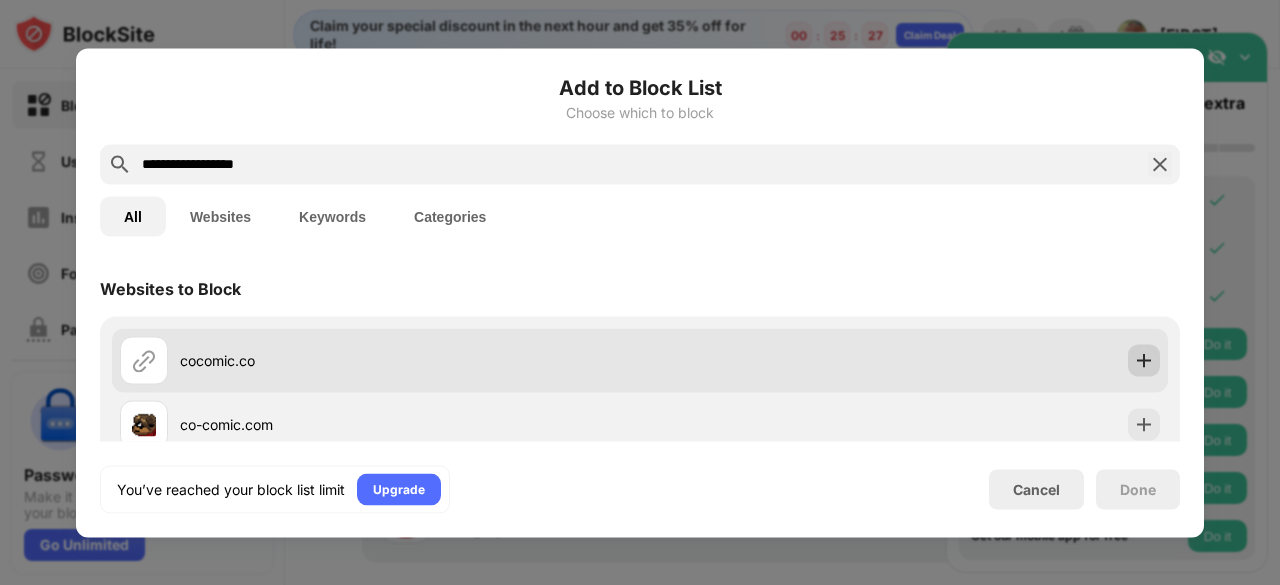 type on "**********" 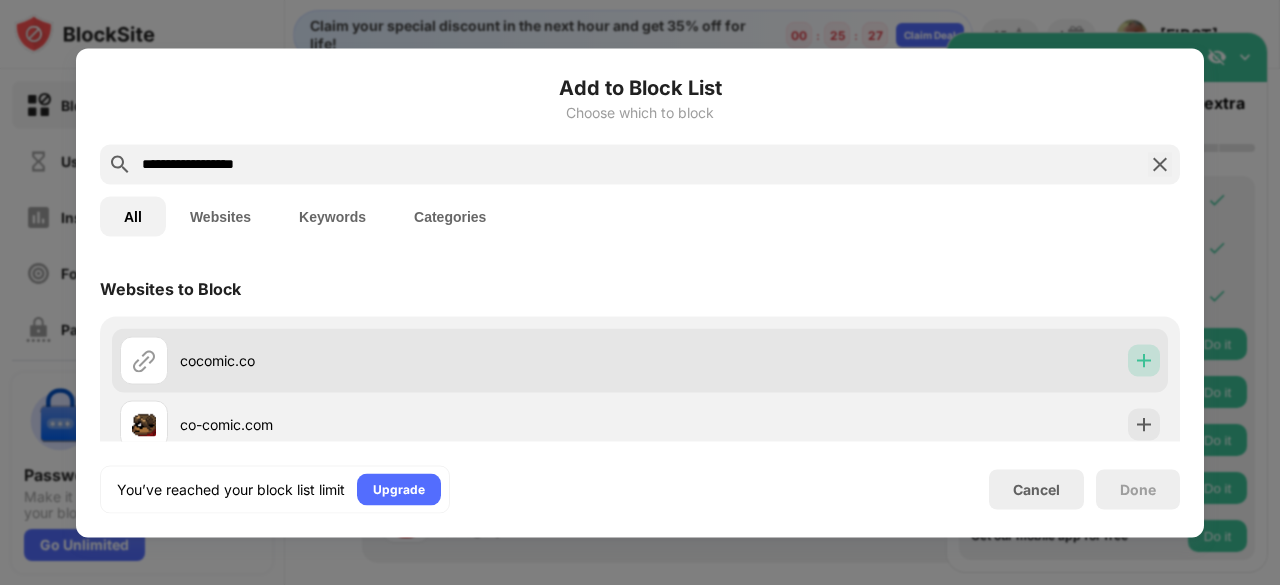 click at bounding box center [1144, 360] 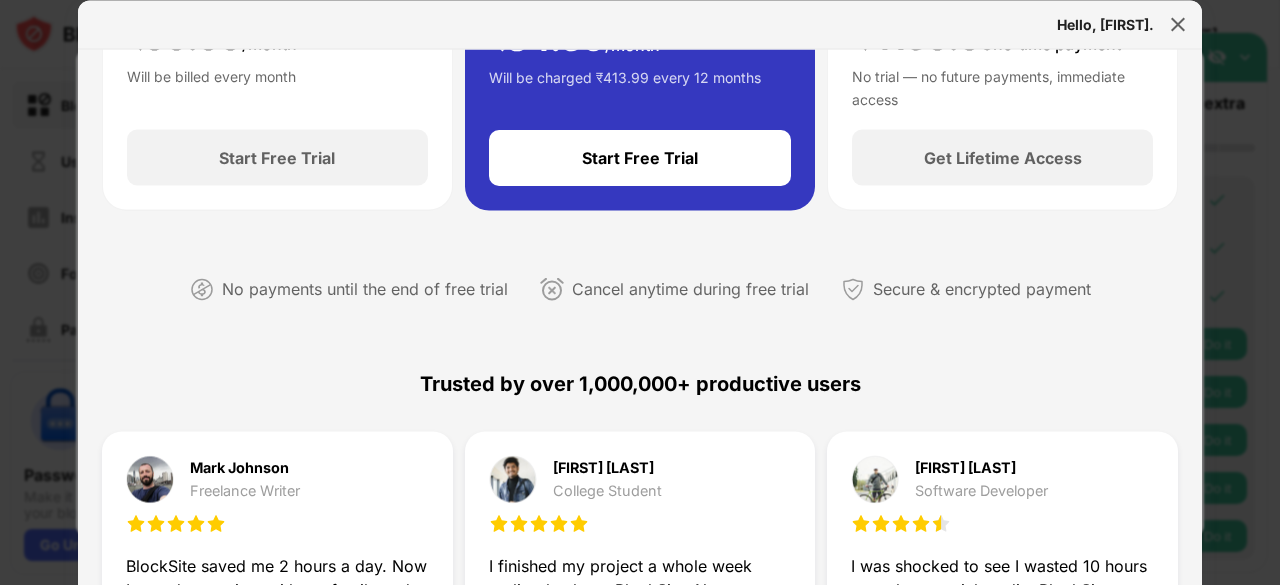 scroll, scrollTop: 0, scrollLeft: 0, axis: both 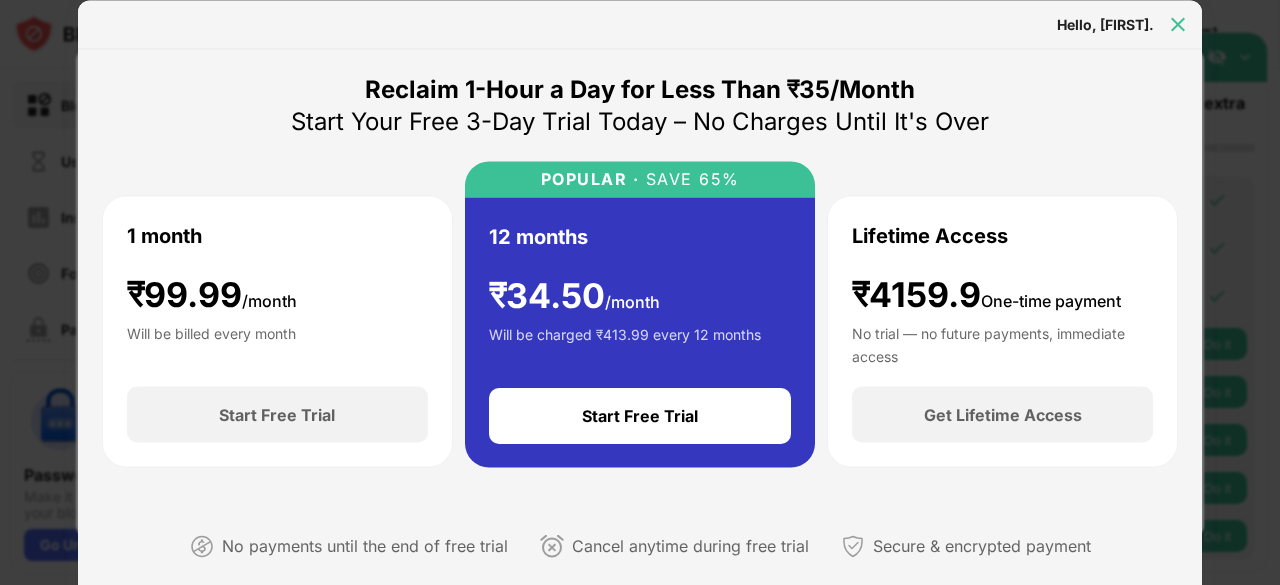 click at bounding box center (1178, 24) 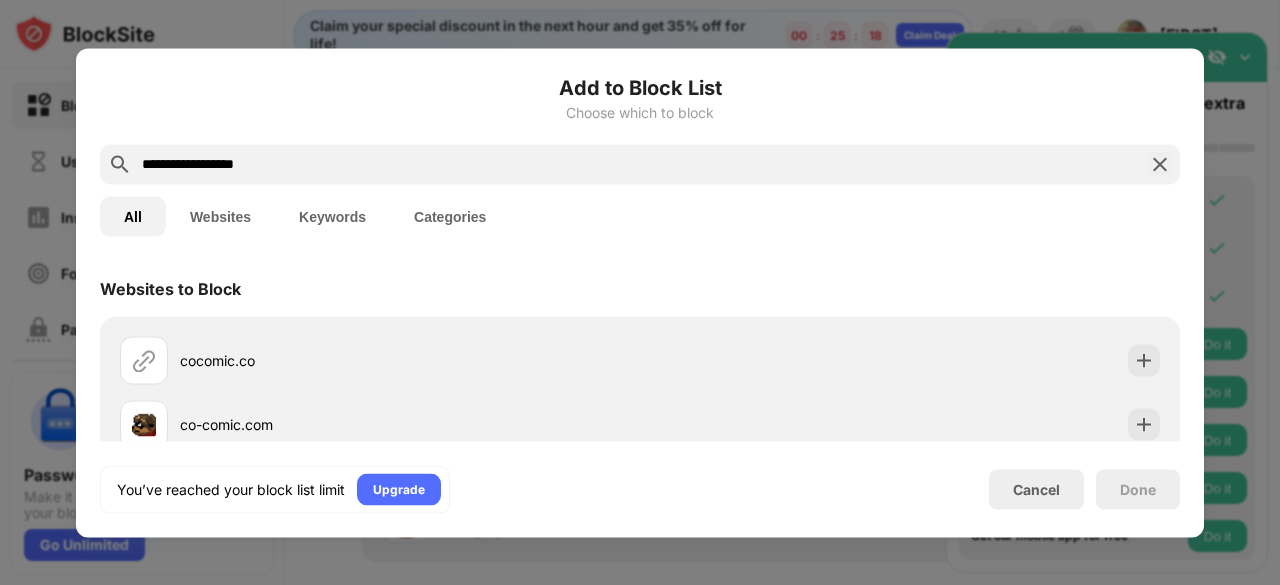 click on "**********" at bounding box center [640, 164] 